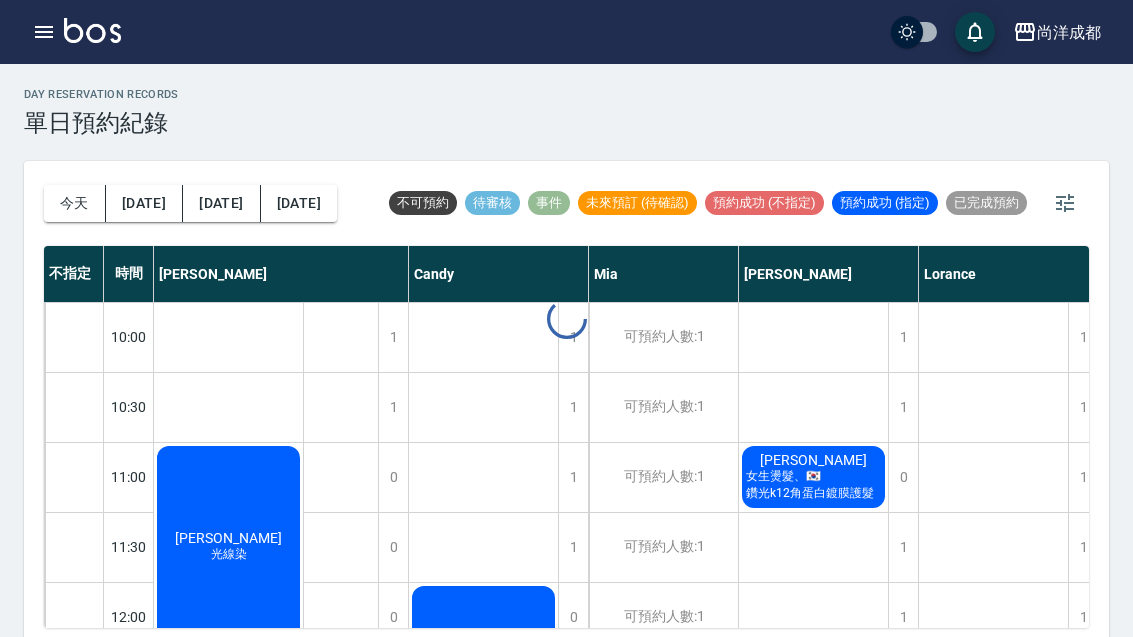 scroll, scrollTop: 0, scrollLeft: 0, axis: both 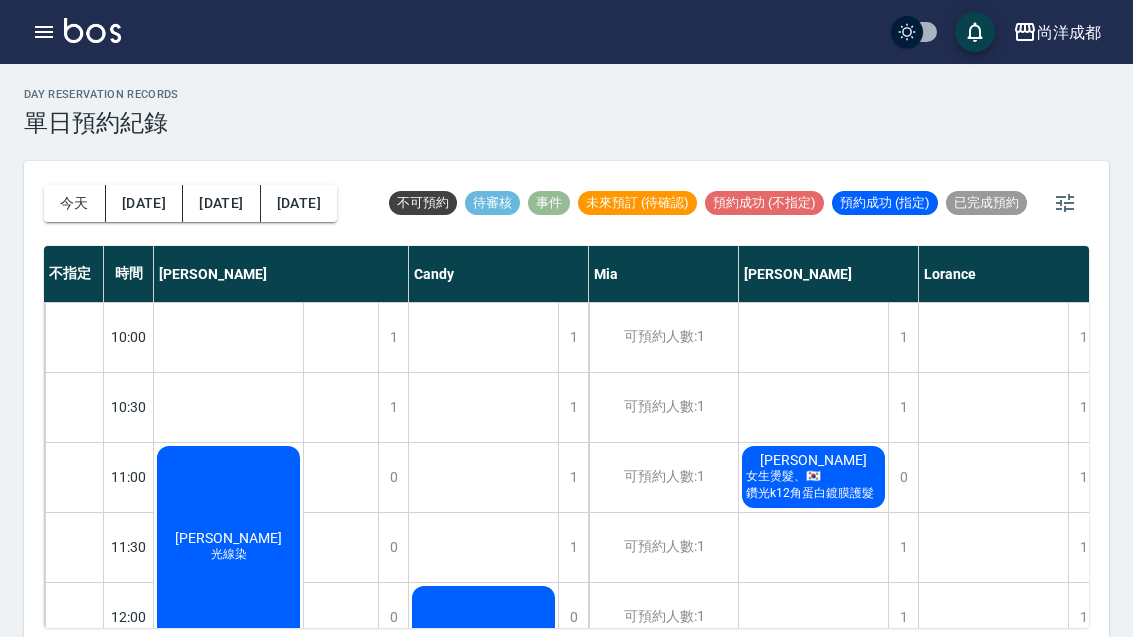 click on "[DATE]" at bounding box center (144, 203) 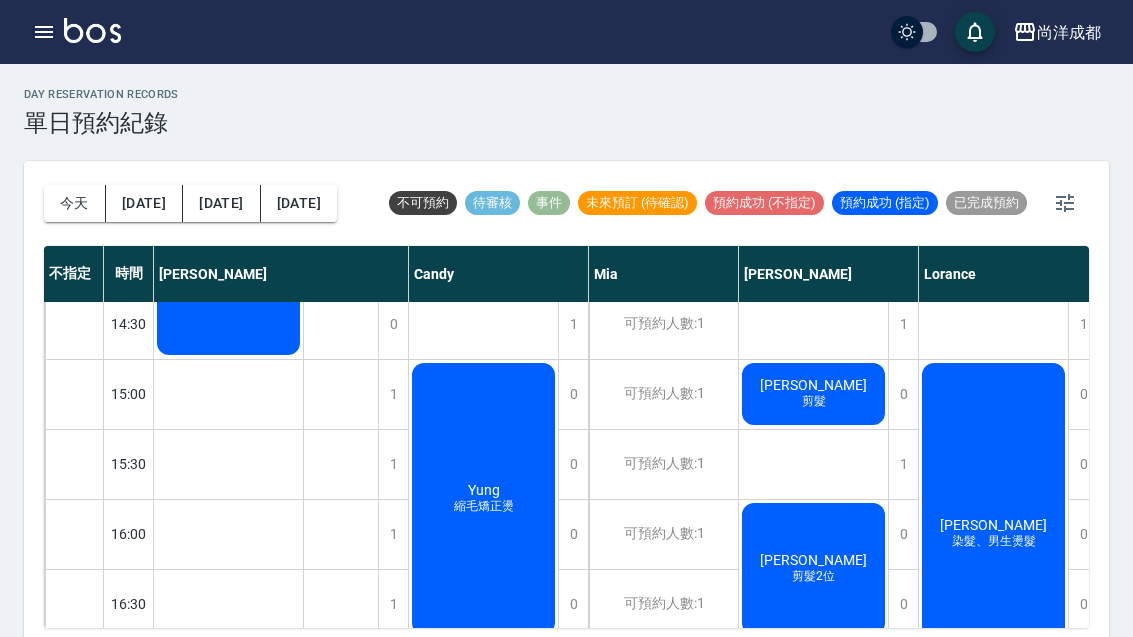 scroll, scrollTop: 644, scrollLeft: 0, axis: vertical 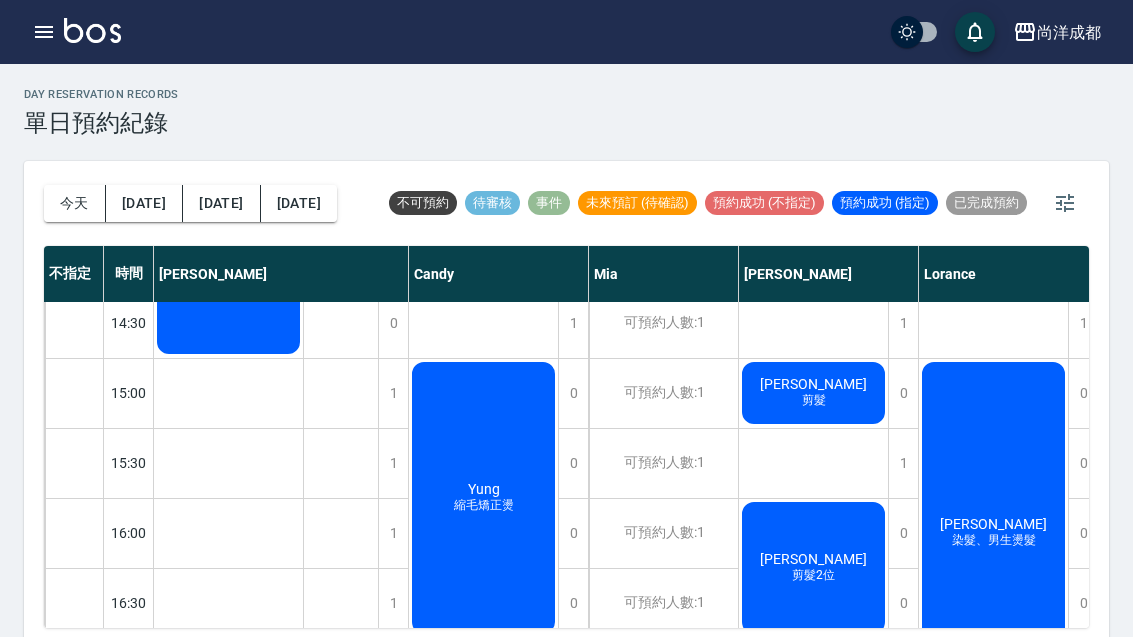 click on "[PERSON_NAME]染 小吉朋友洗色 [PERSON_NAME] 日本黑曜光結構護髮 [PERSON_NAME] VIP設計剪髮 [PERSON_NAME] VIP設計剪髮 [PERSON_NAME]設計剪髮" at bounding box center (229, 393) 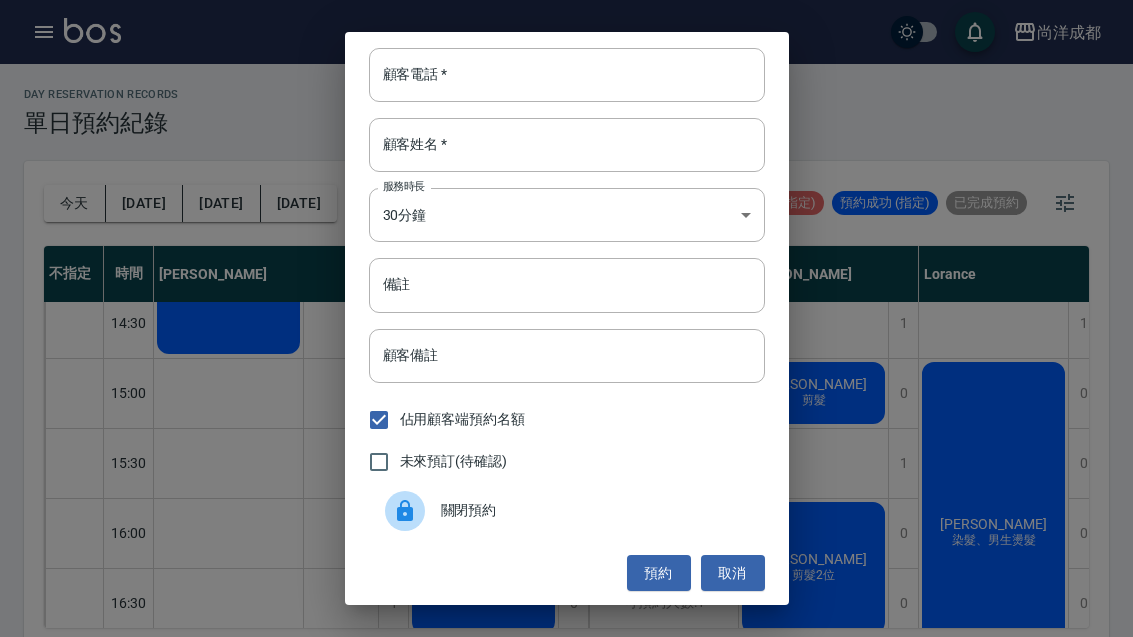 click on "顧客電話   *" at bounding box center (567, 75) 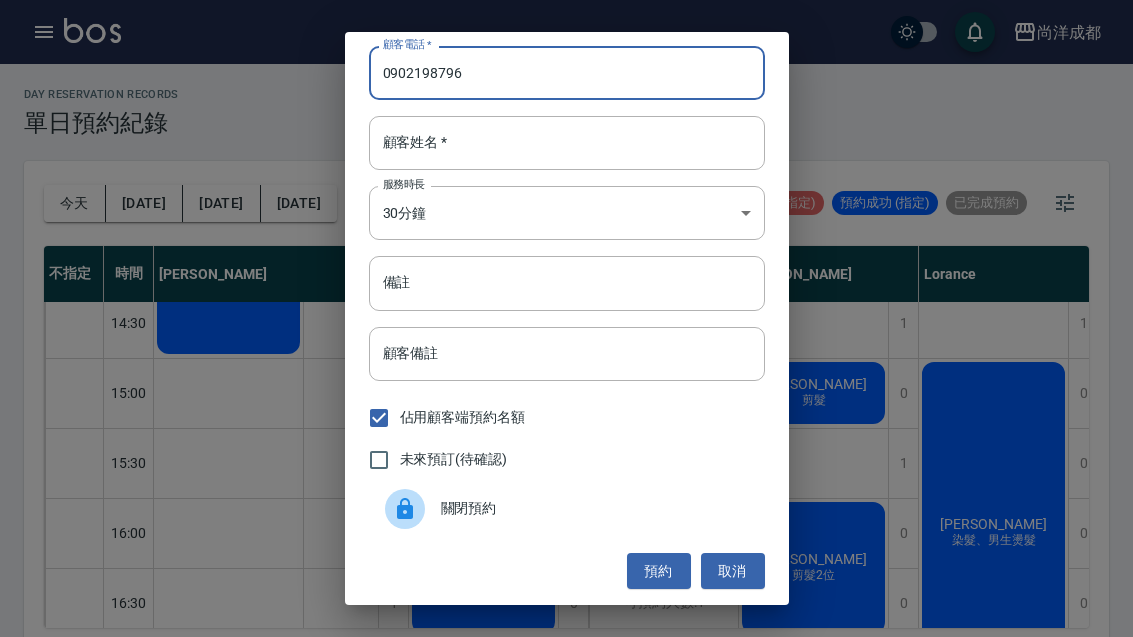 scroll, scrollTop: 2, scrollLeft: 0, axis: vertical 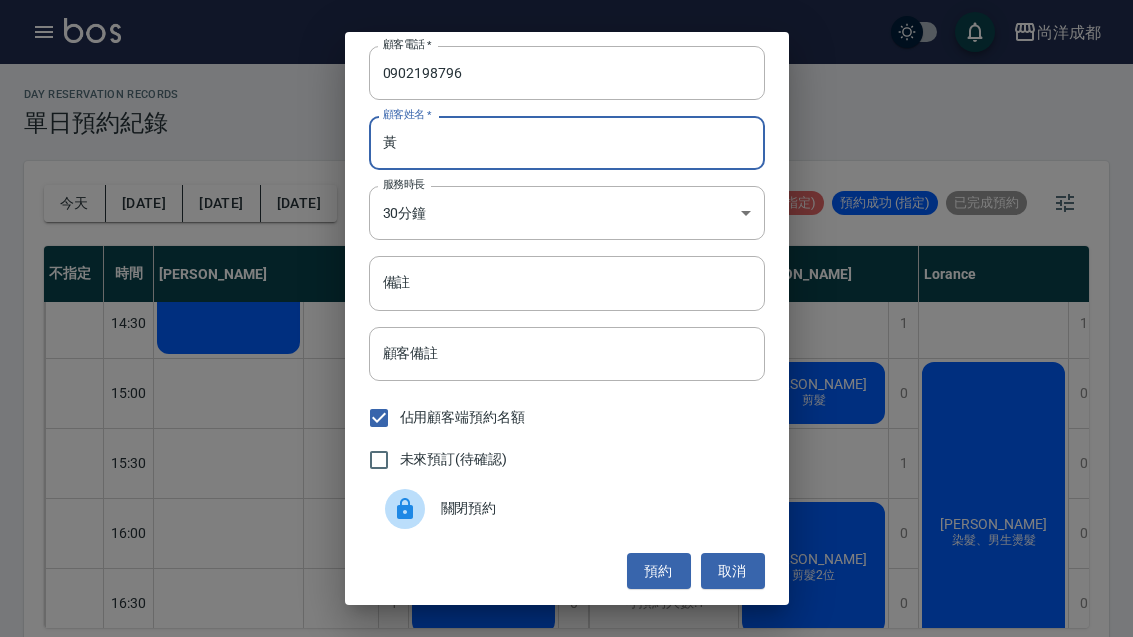 type on "黃" 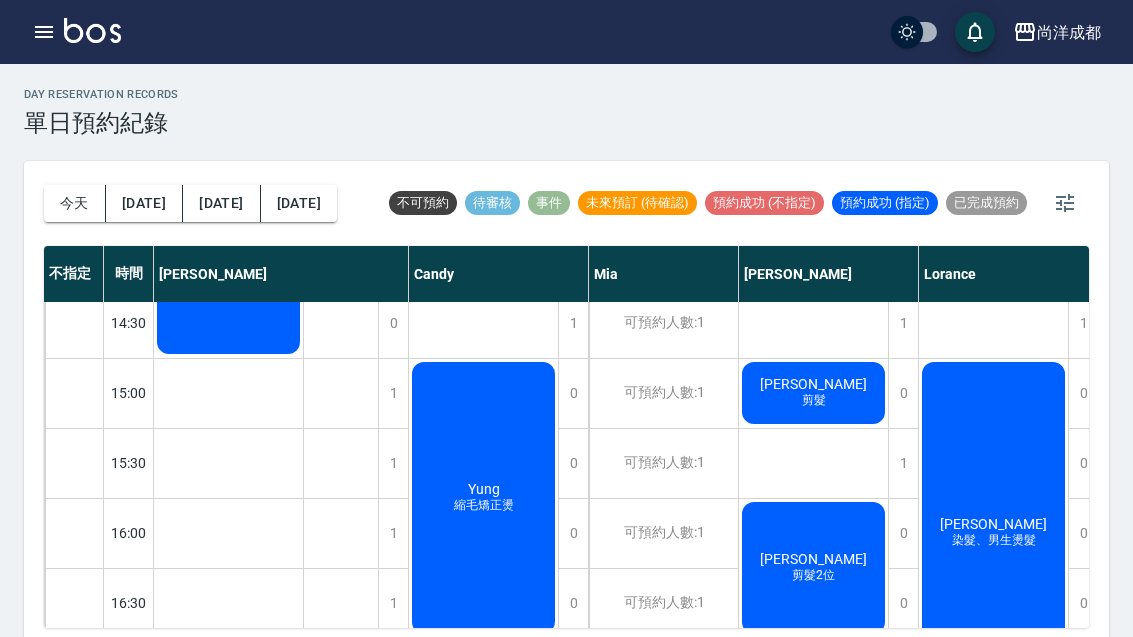 scroll, scrollTop: 0, scrollLeft: 0, axis: both 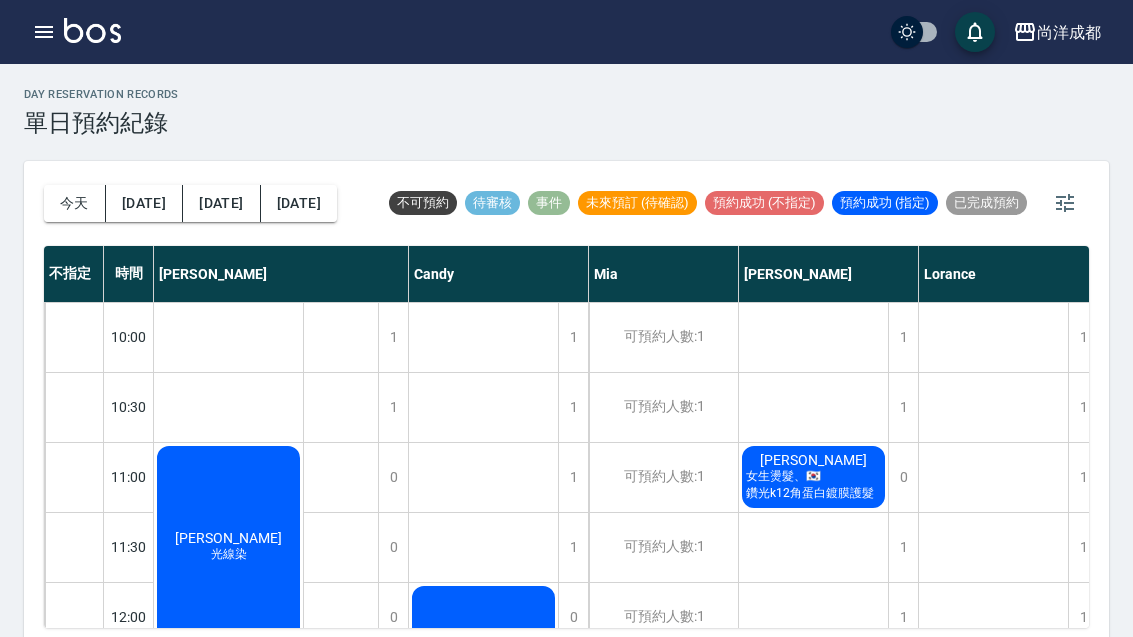 click on "[DATE]" at bounding box center (144, 203) 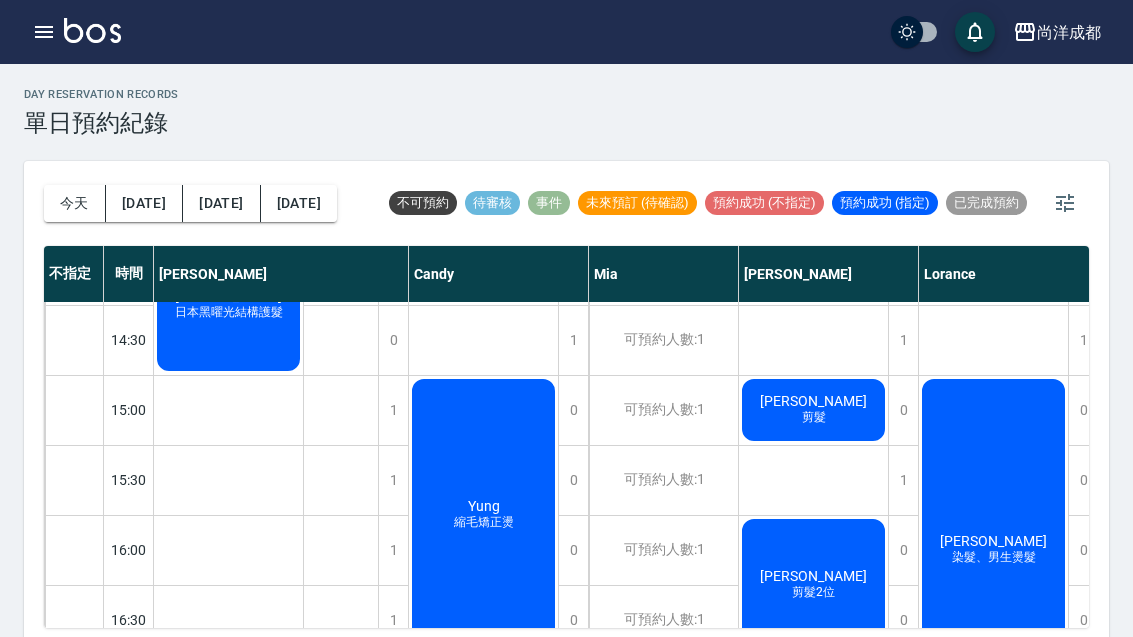 scroll, scrollTop: 628, scrollLeft: 0, axis: vertical 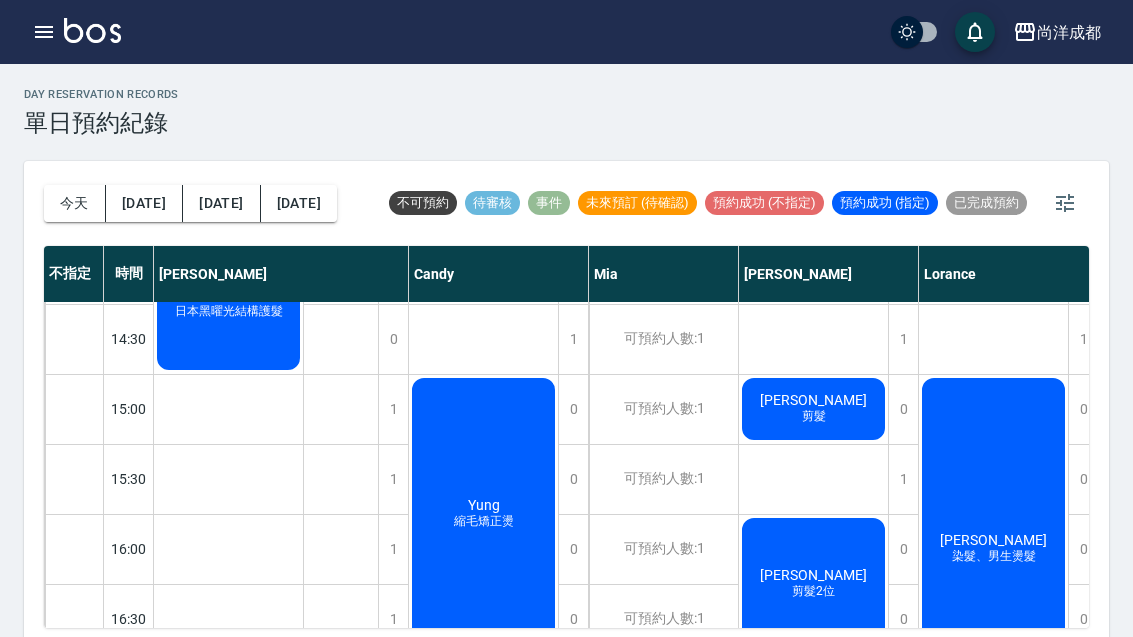 click on "1" at bounding box center (393, 479) 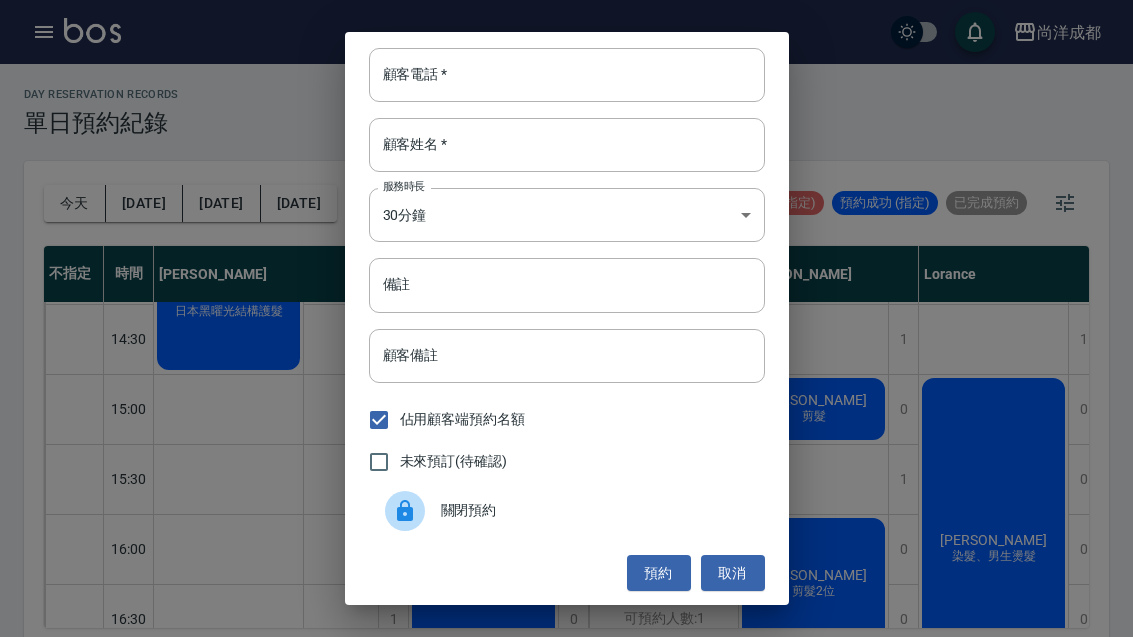 click on "顧客電話   *" at bounding box center [567, 75] 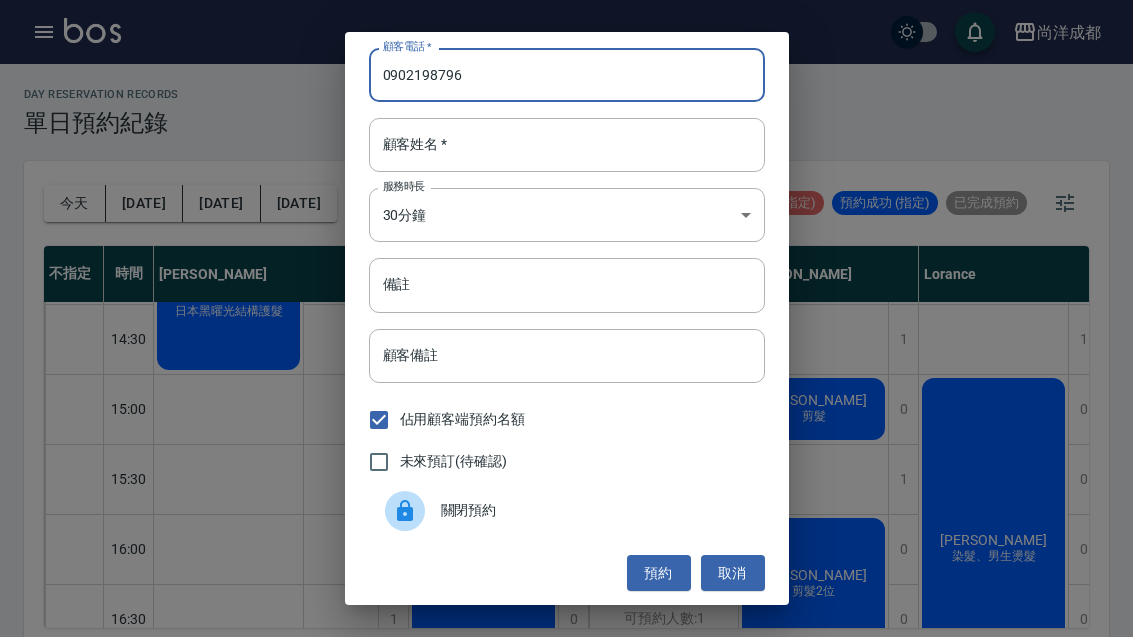 type on "0902198796" 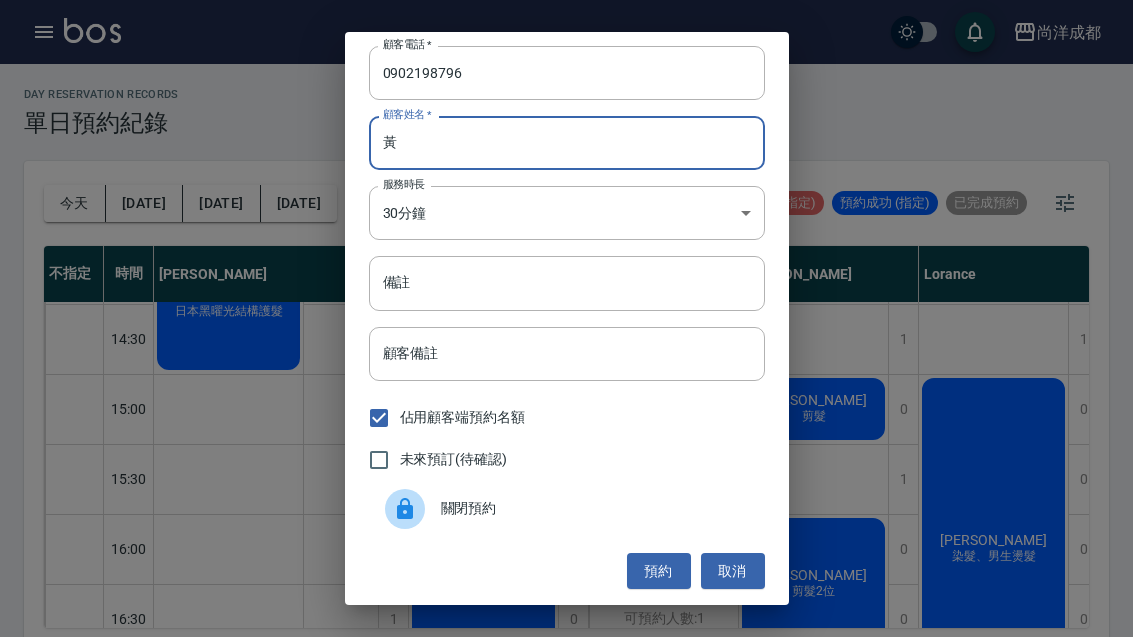 scroll, scrollTop: 2, scrollLeft: 0, axis: vertical 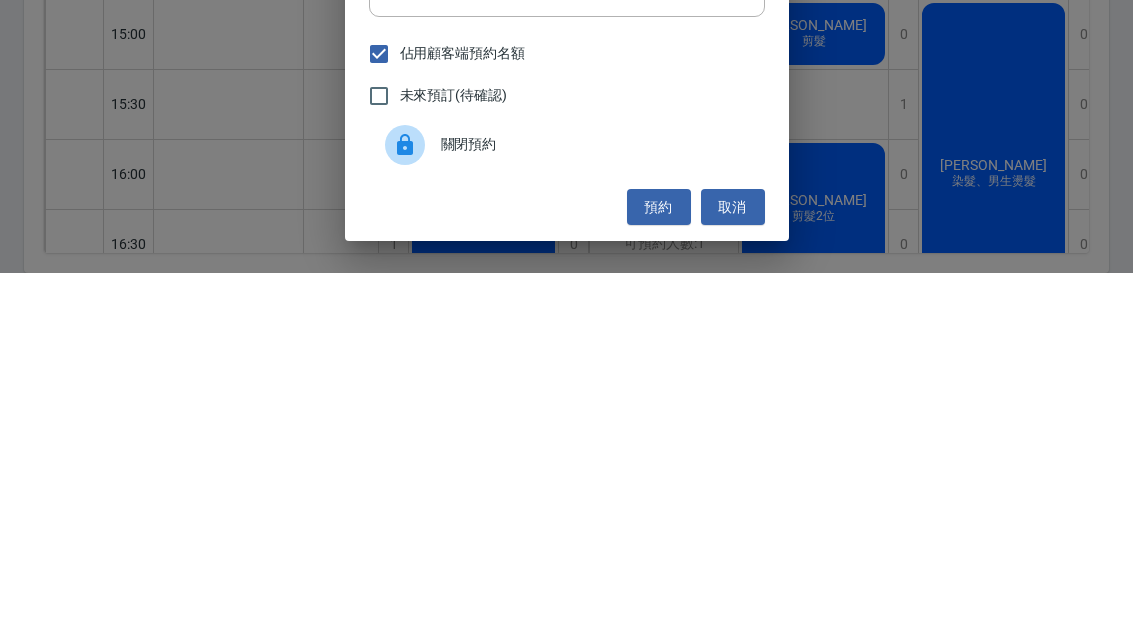 click on "預約" at bounding box center [659, 571] 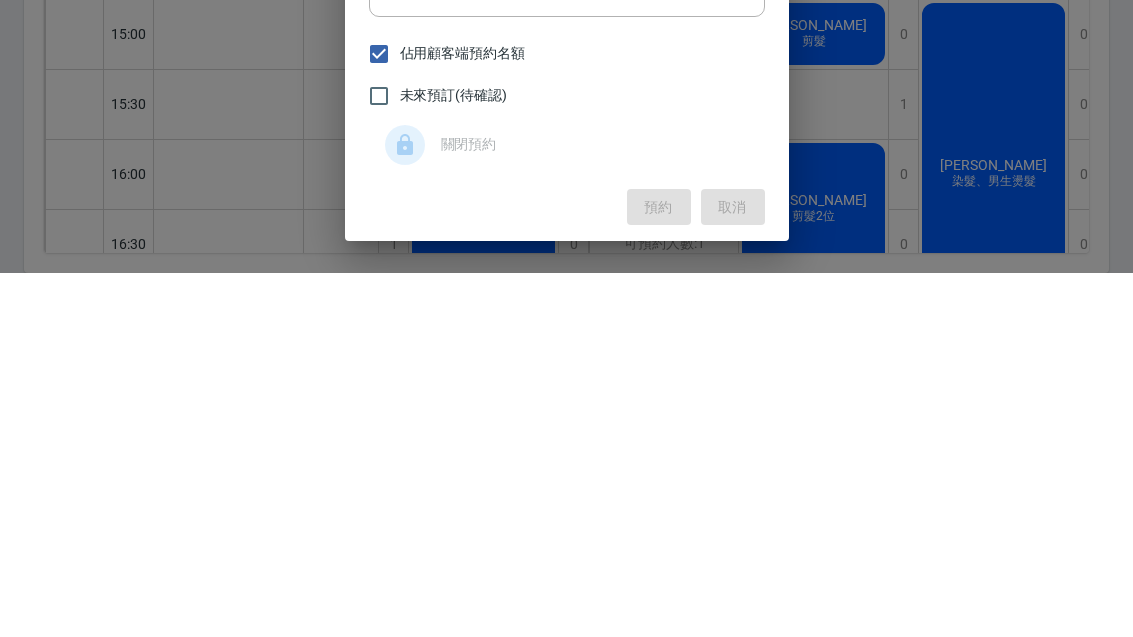 scroll, scrollTop: 5, scrollLeft: 0, axis: vertical 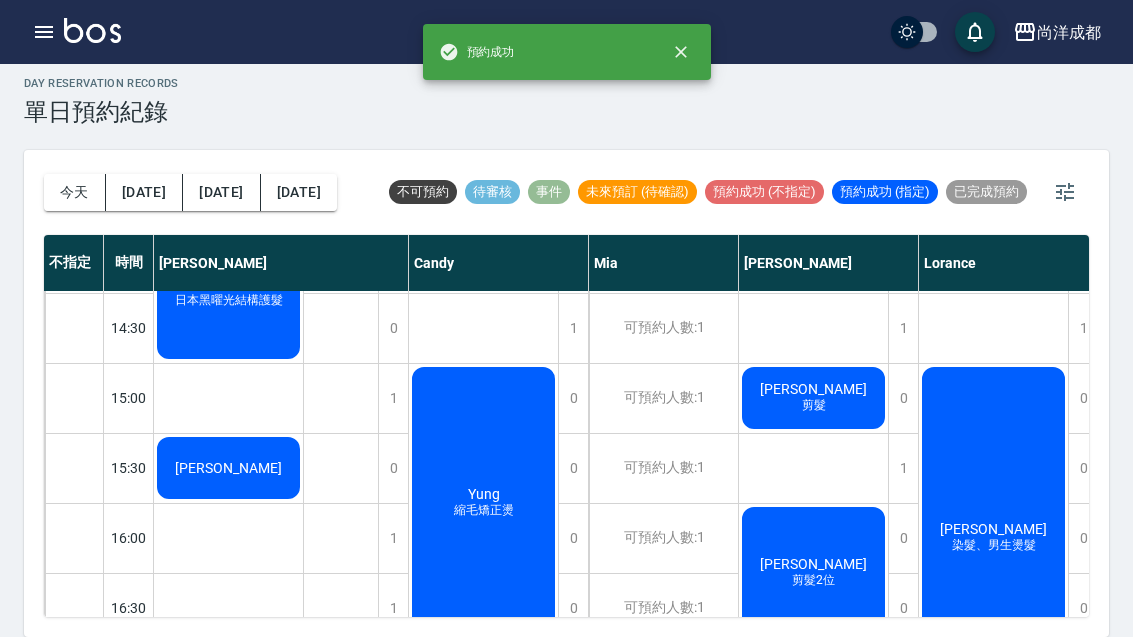 click on "黃宏慶" at bounding box center [228, -101] 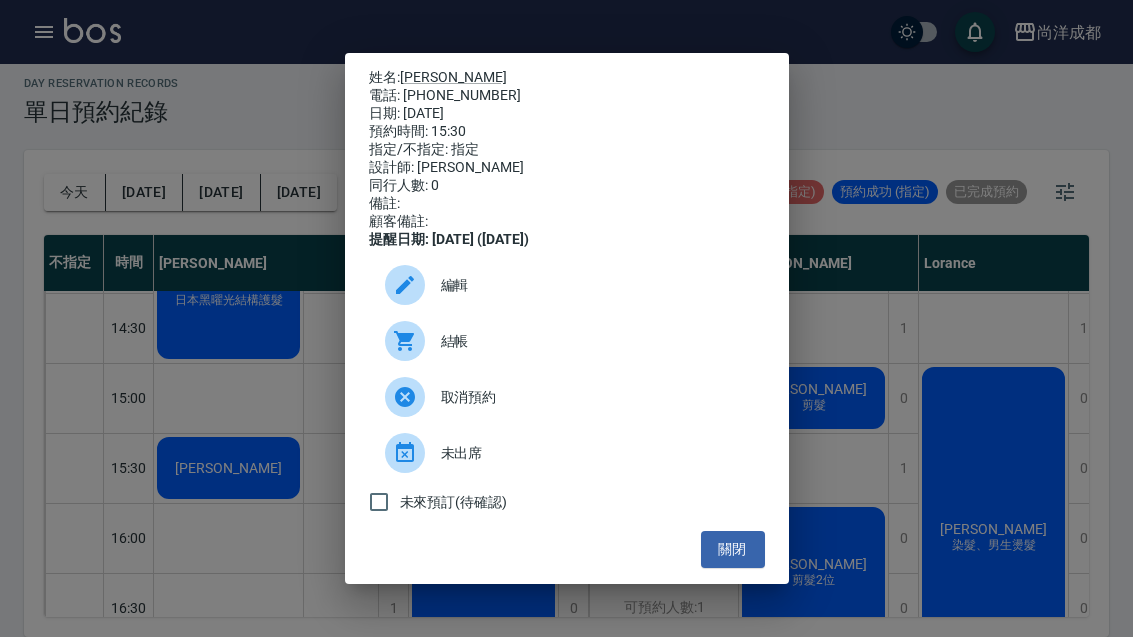 click 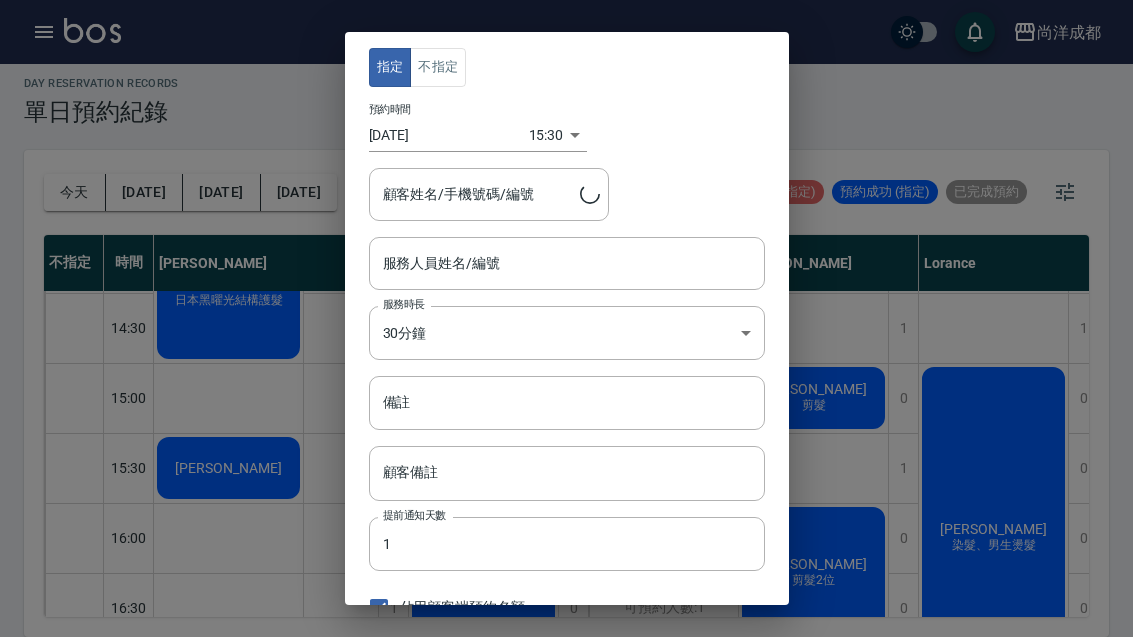 type on "Lance-02" 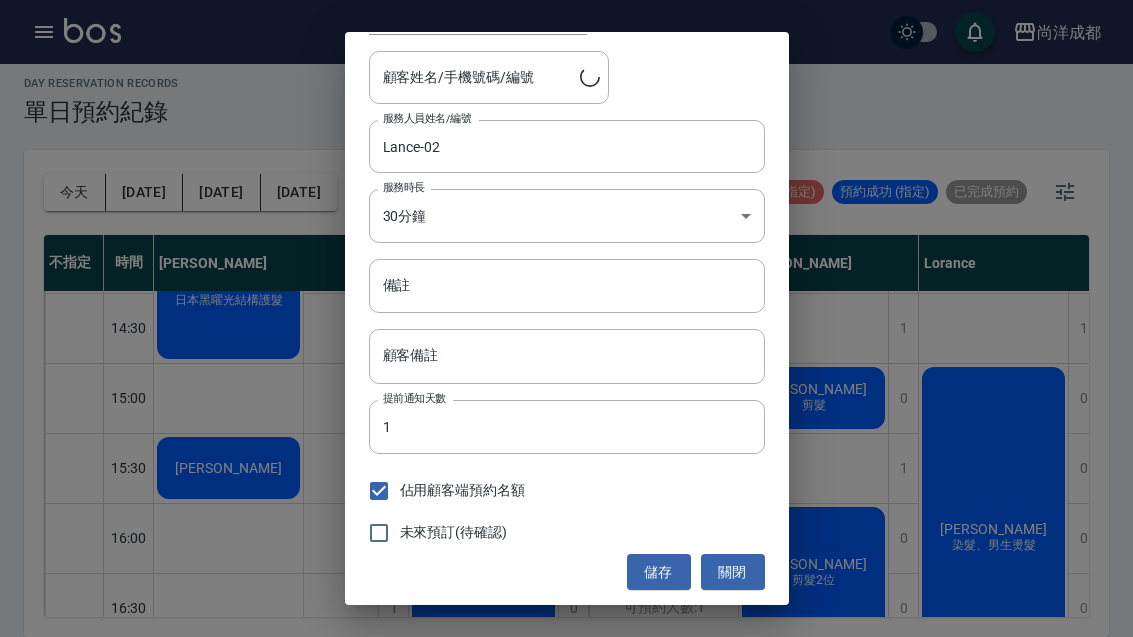 type on "黃宏慶/0902198796" 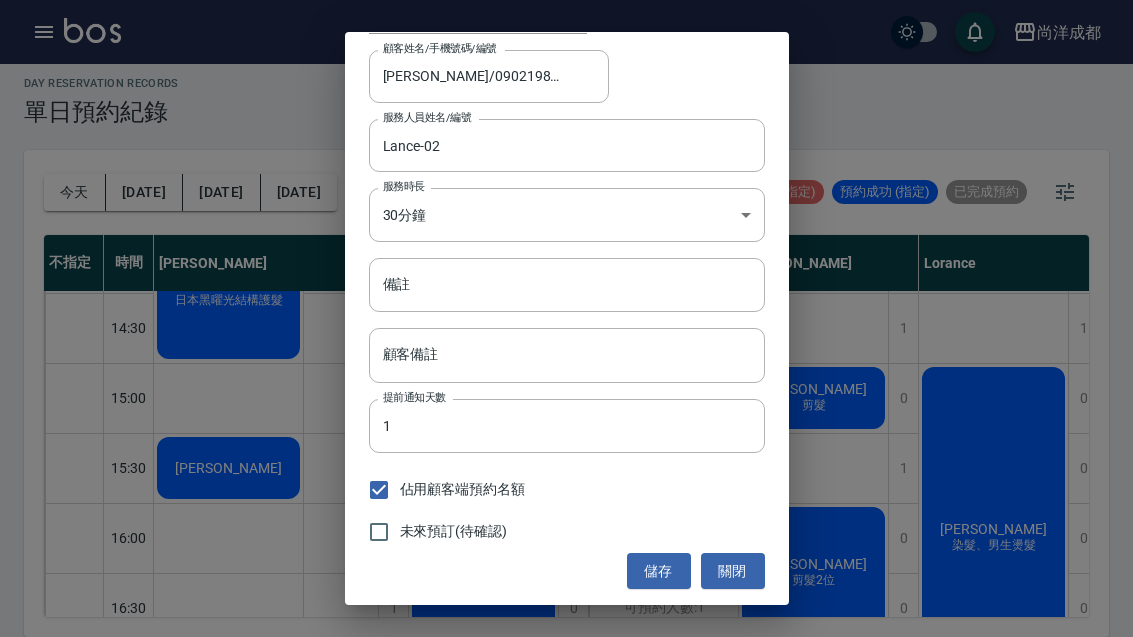 scroll, scrollTop: 117, scrollLeft: 0, axis: vertical 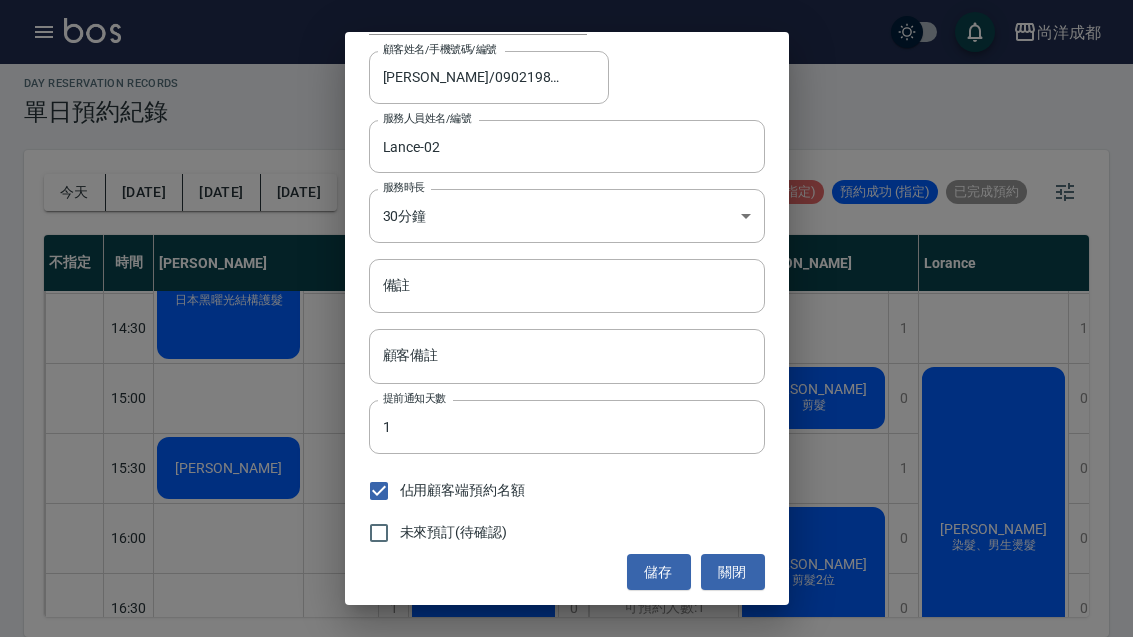 click on "顧客備註" at bounding box center [567, 356] 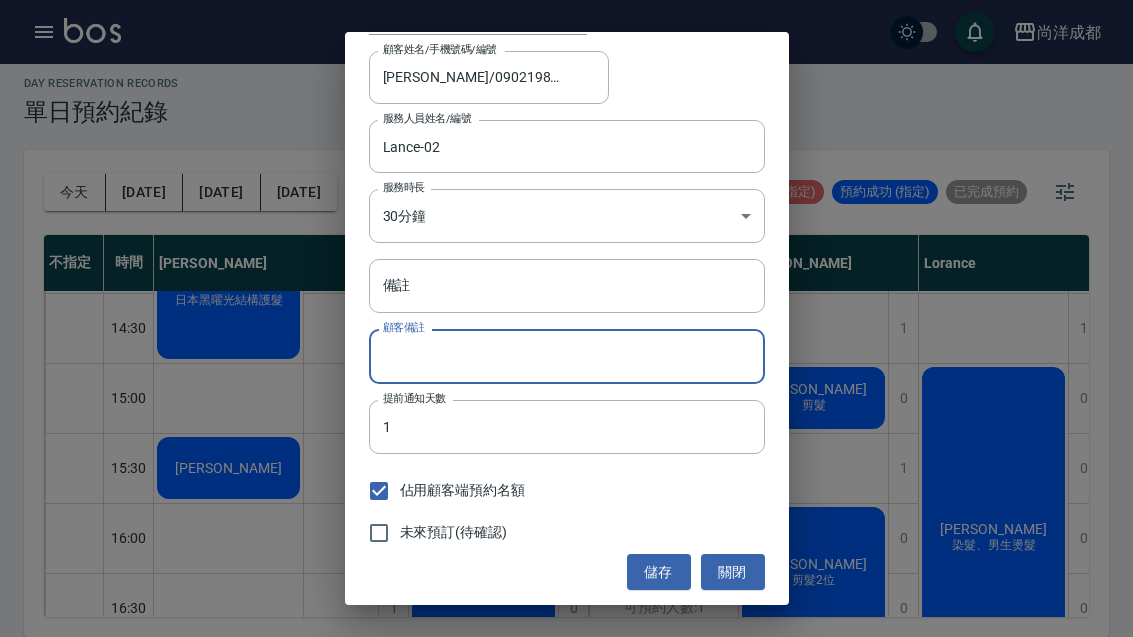 click on "顧客備註" at bounding box center [567, 356] 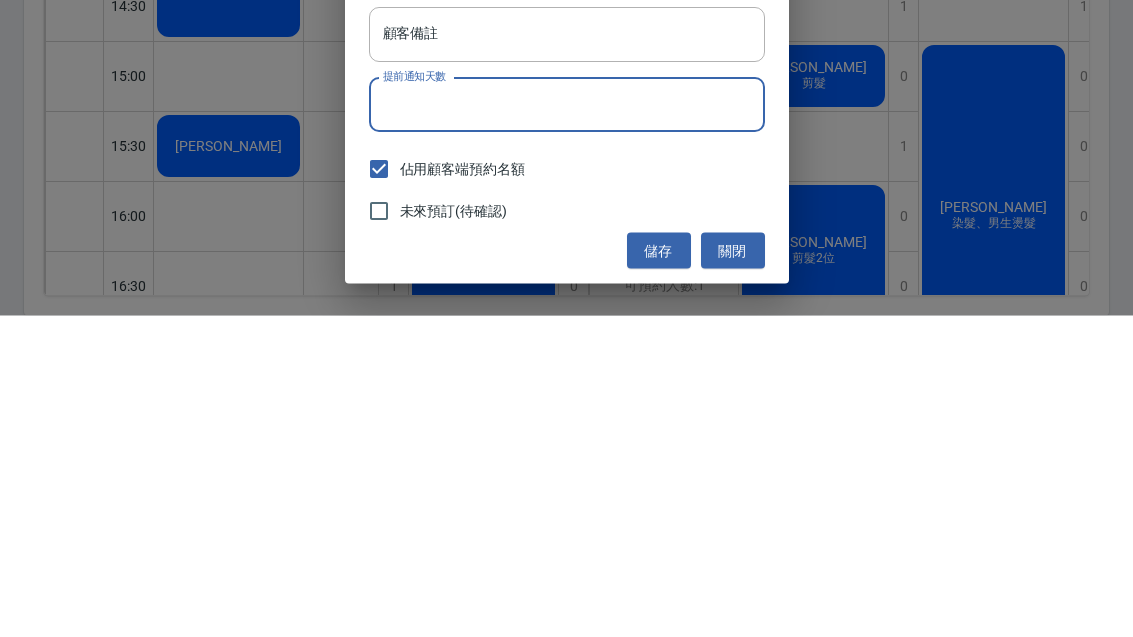 type on "1" 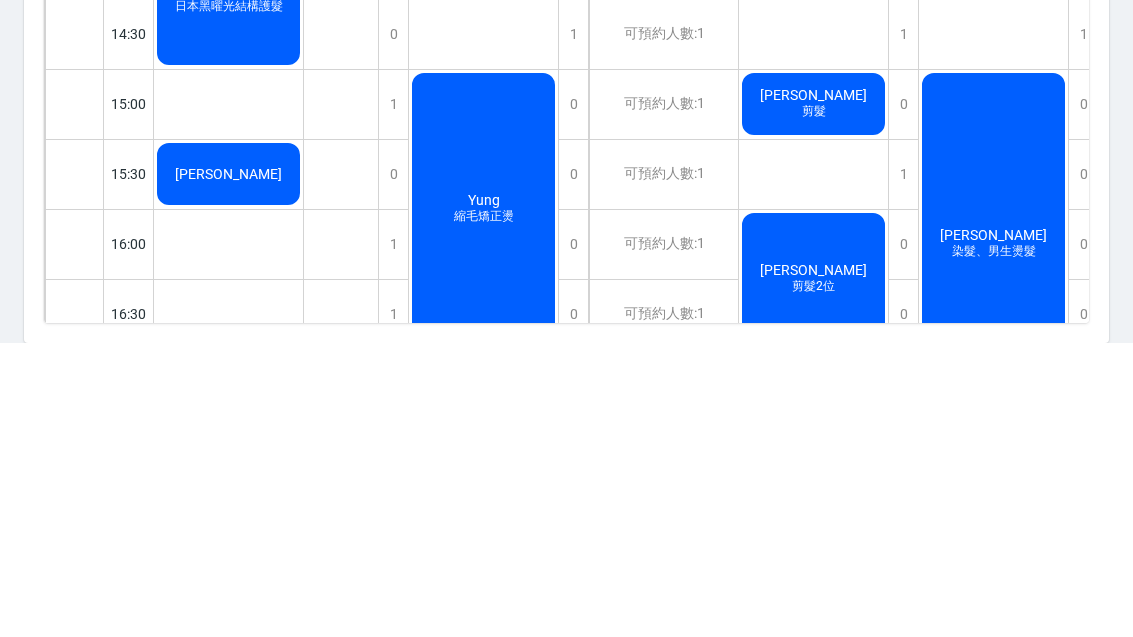 click on "黃宏慶" at bounding box center [228, -101] 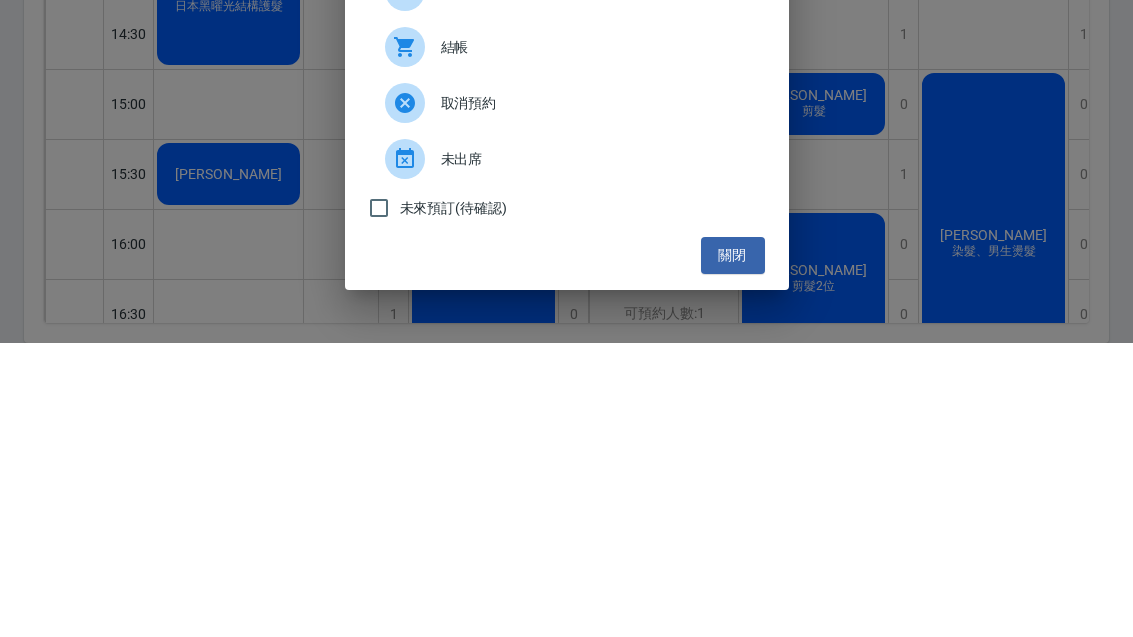 click on "結帳" at bounding box center (567, 341) 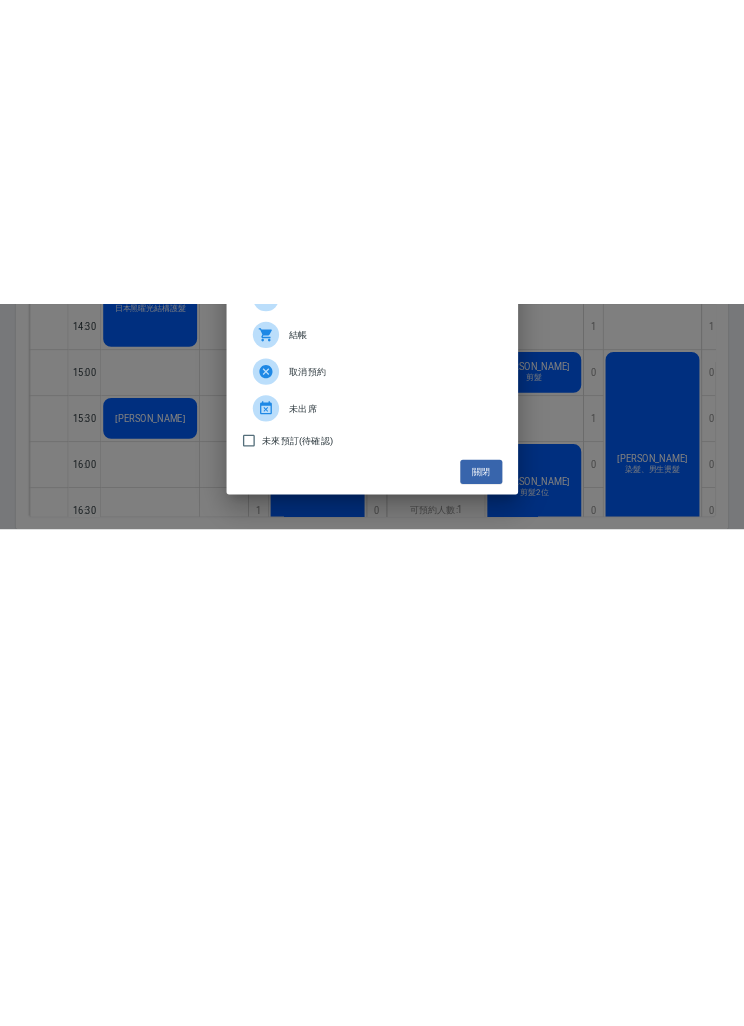 scroll, scrollTop: 0, scrollLeft: 0, axis: both 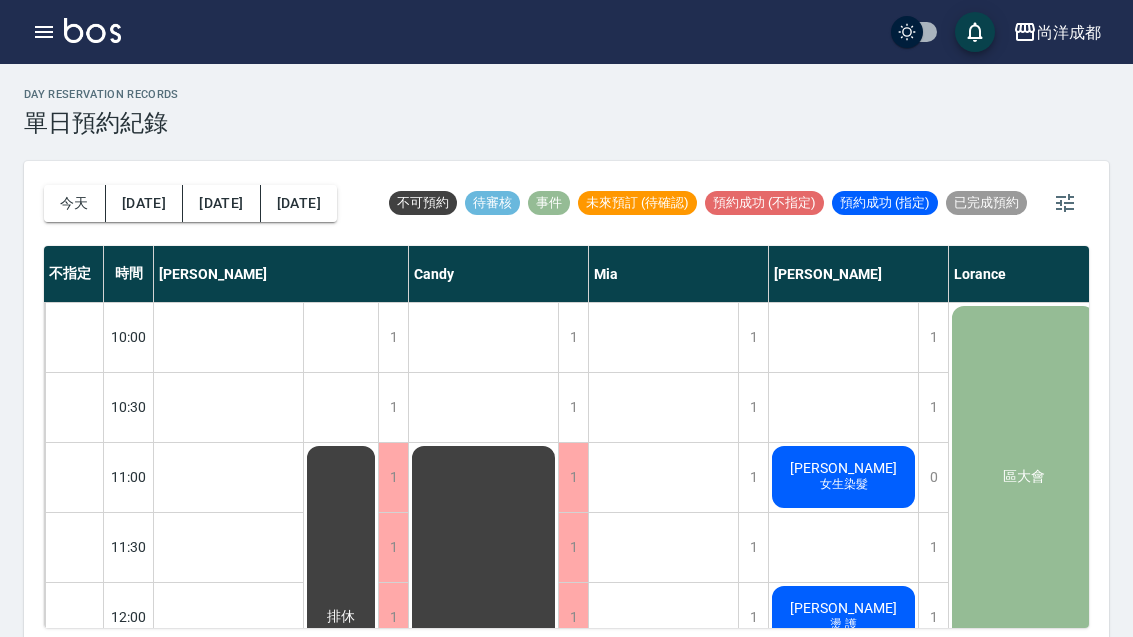 click on "[DATE]" at bounding box center (144, 203) 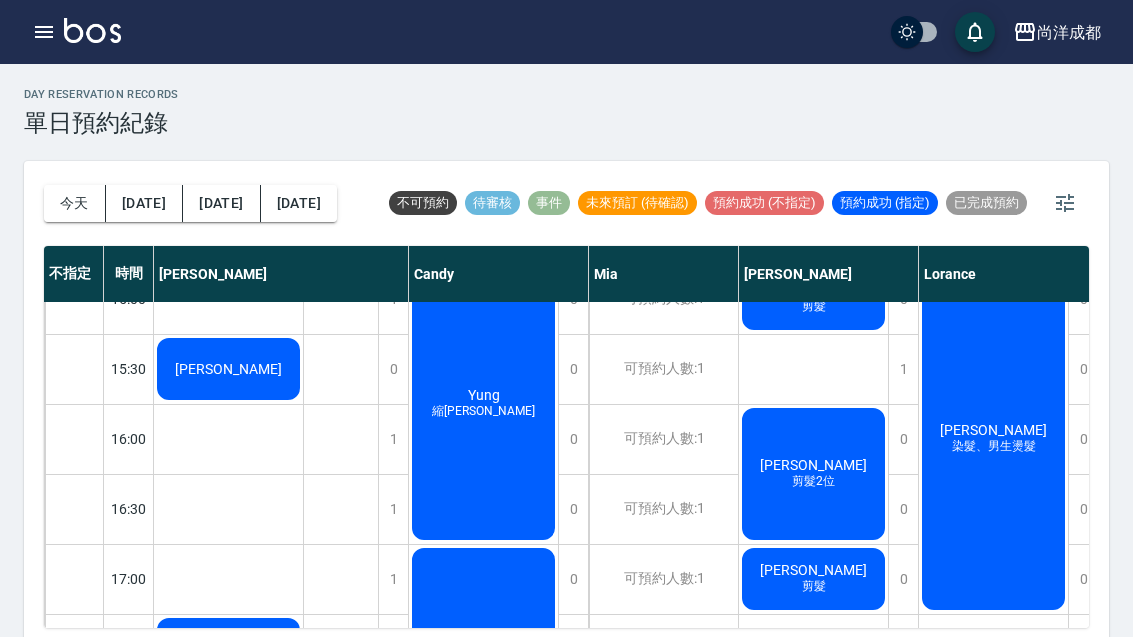 scroll, scrollTop: 738, scrollLeft: 0, axis: vertical 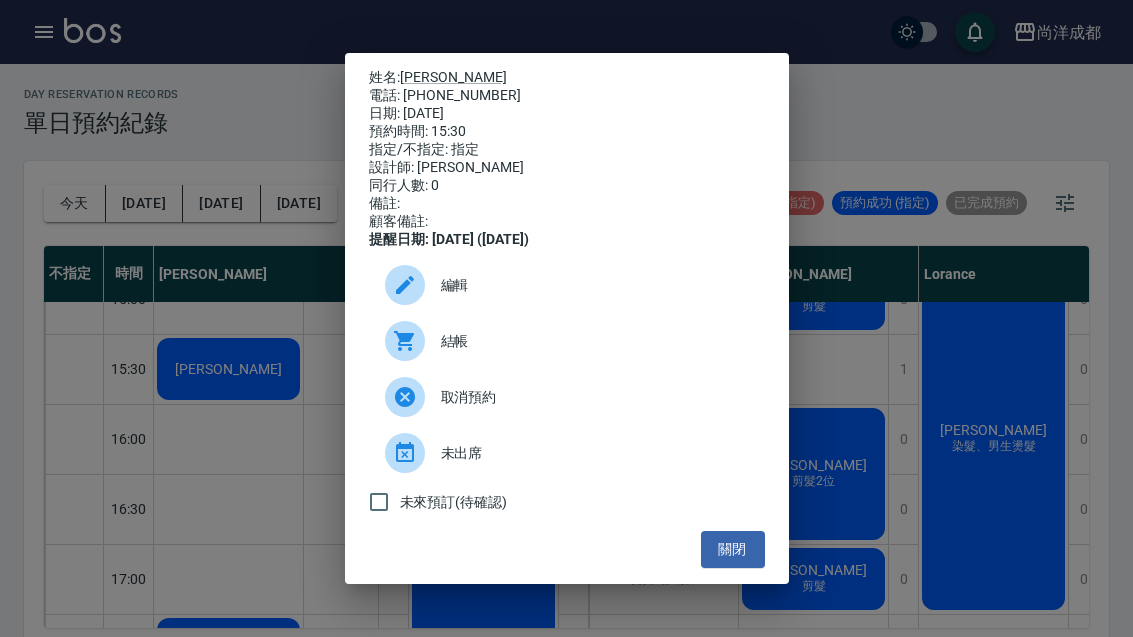 click 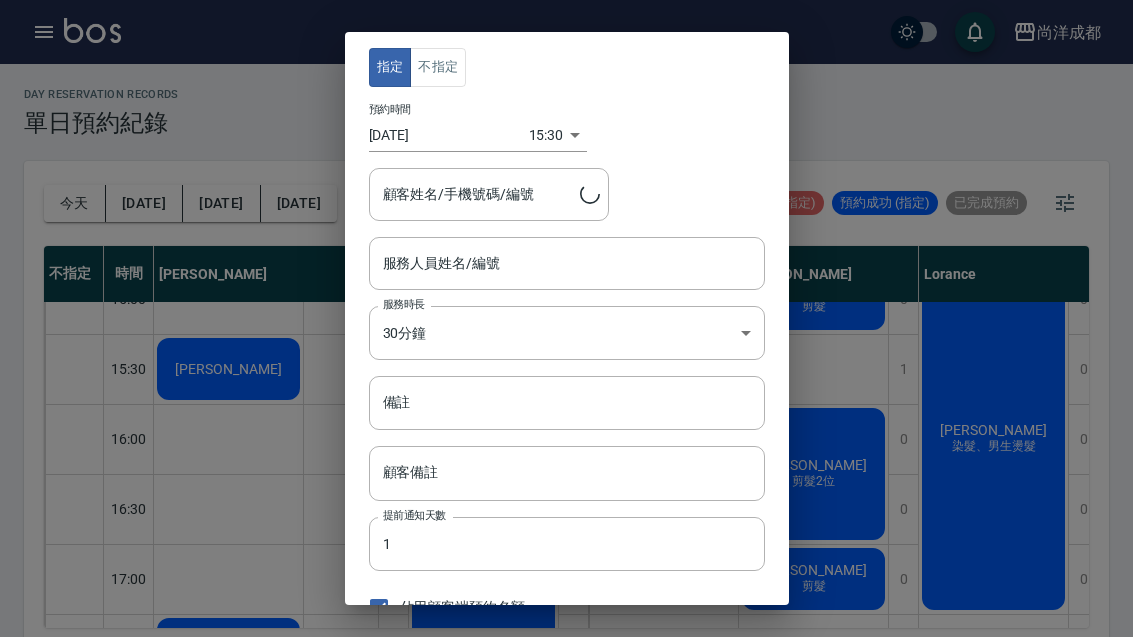 type on "Lance-02" 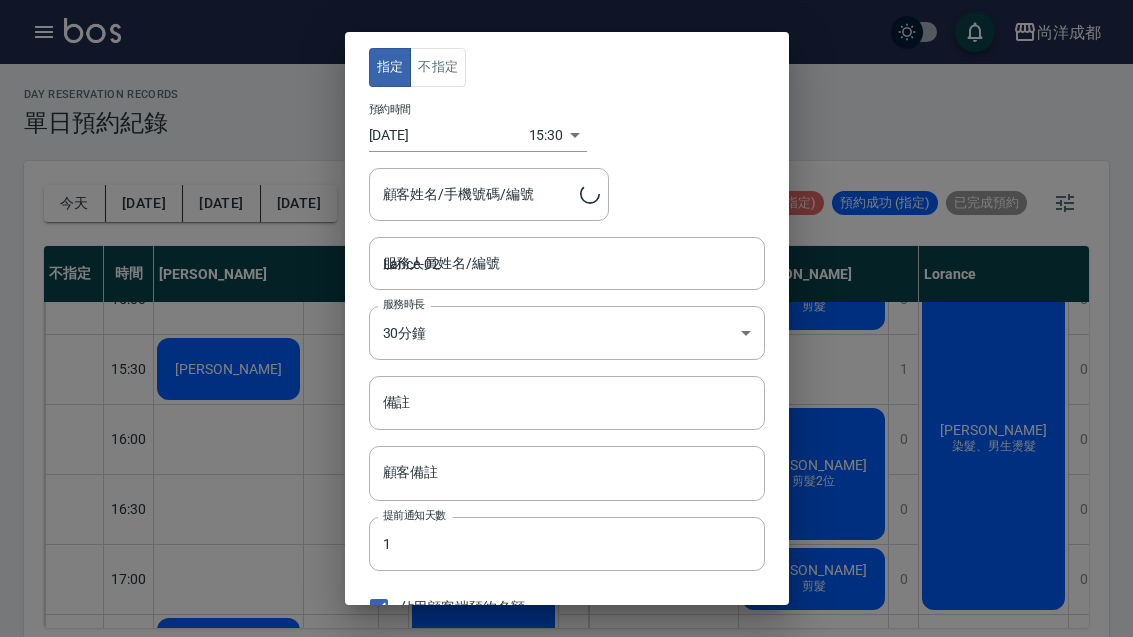 type on "黃宏慶/0902198796" 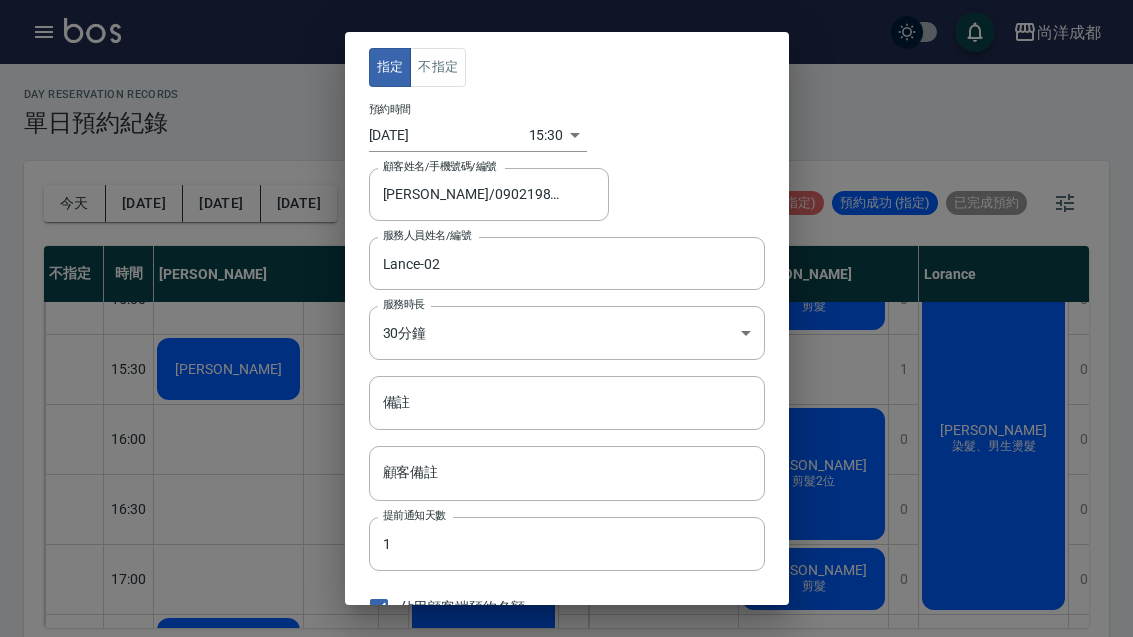 click on "顧客備註" at bounding box center [567, 473] 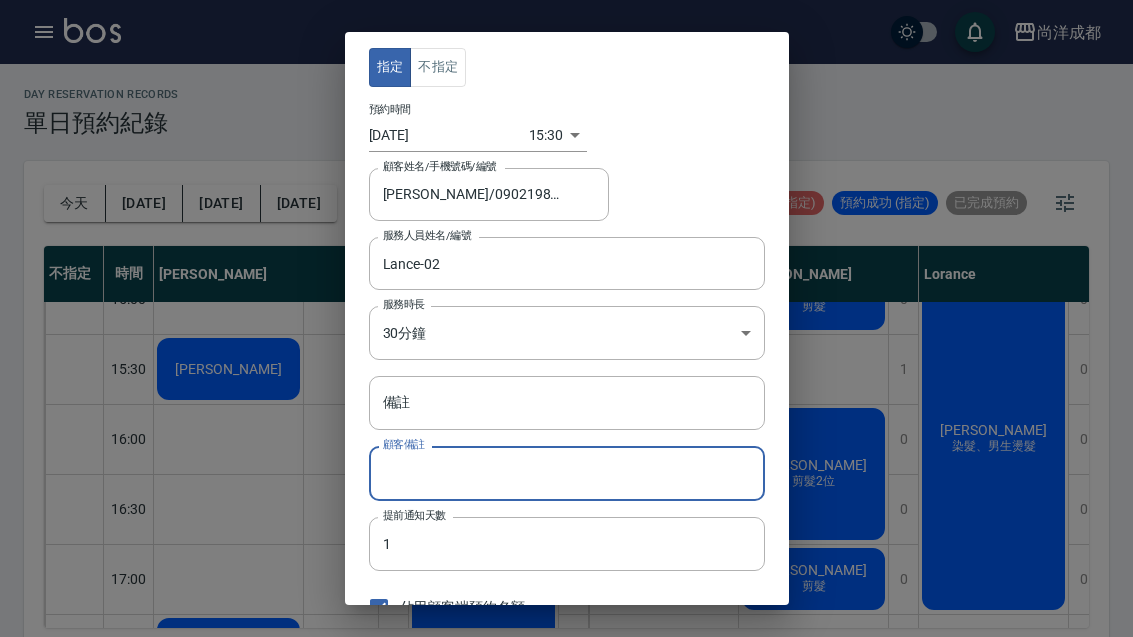 click on "備註" at bounding box center (567, 403) 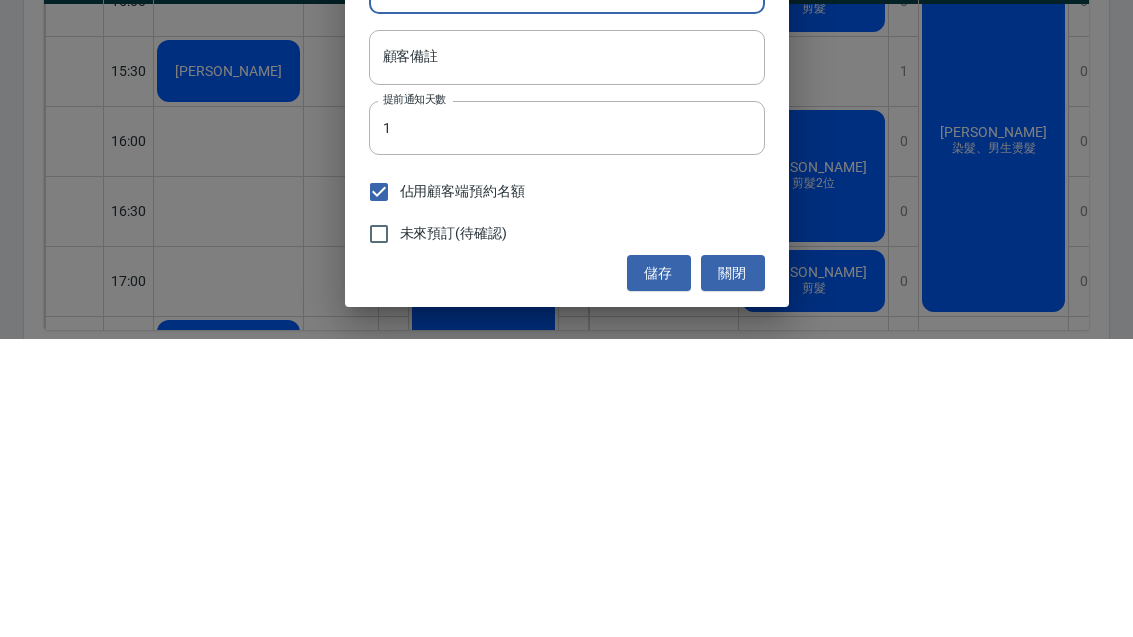 scroll, scrollTop: 117, scrollLeft: 0, axis: vertical 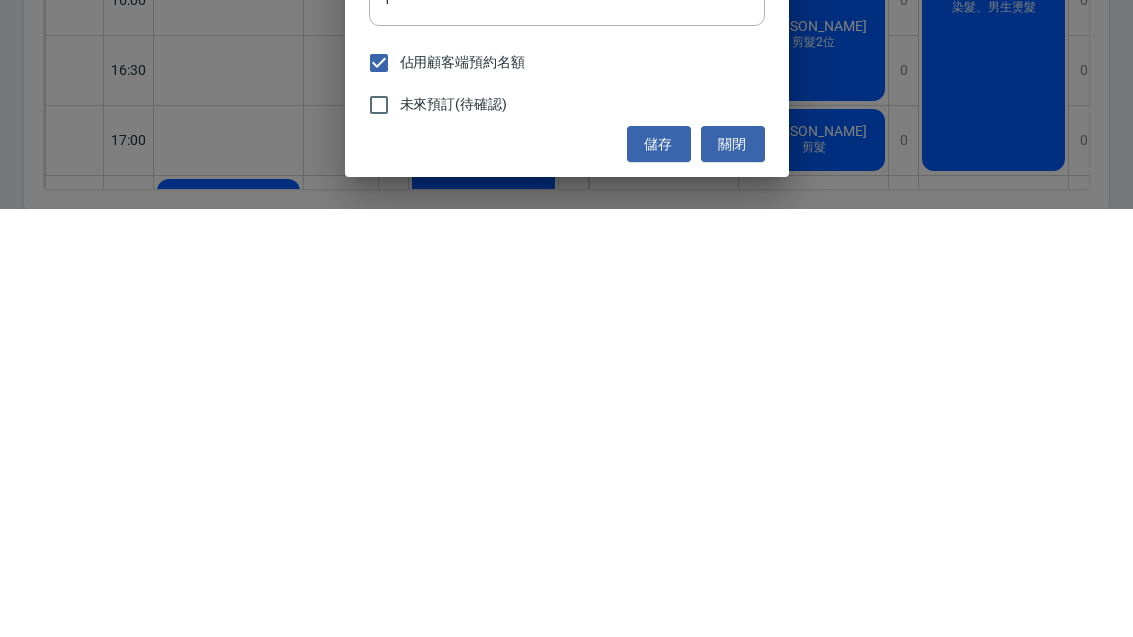 type on "剪" 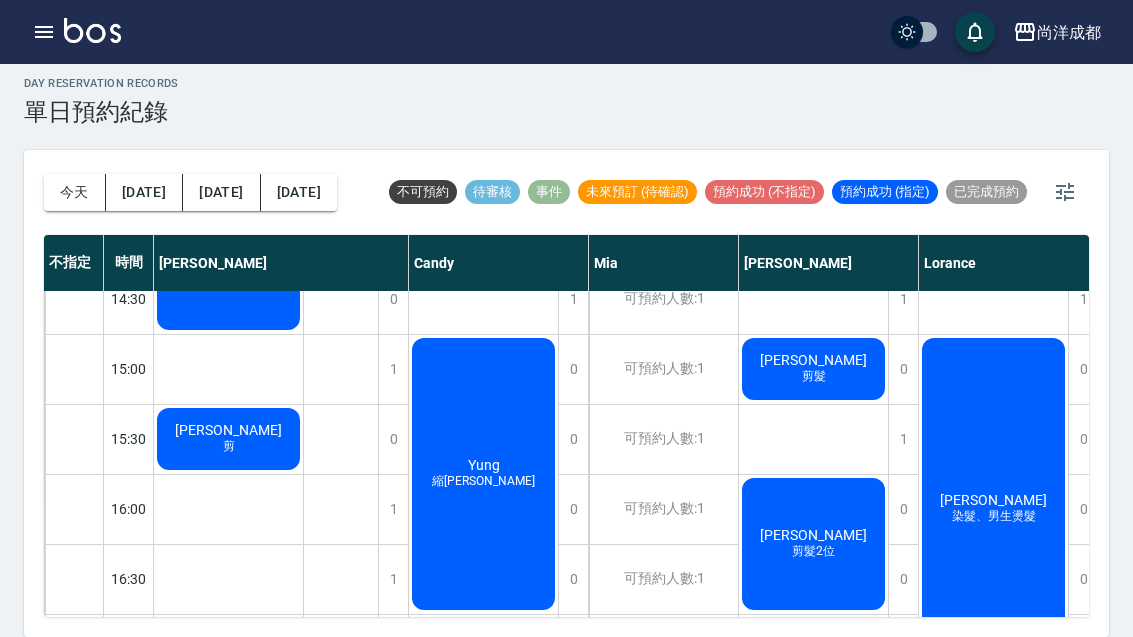 scroll, scrollTop: 657, scrollLeft: 0, axis: vertical 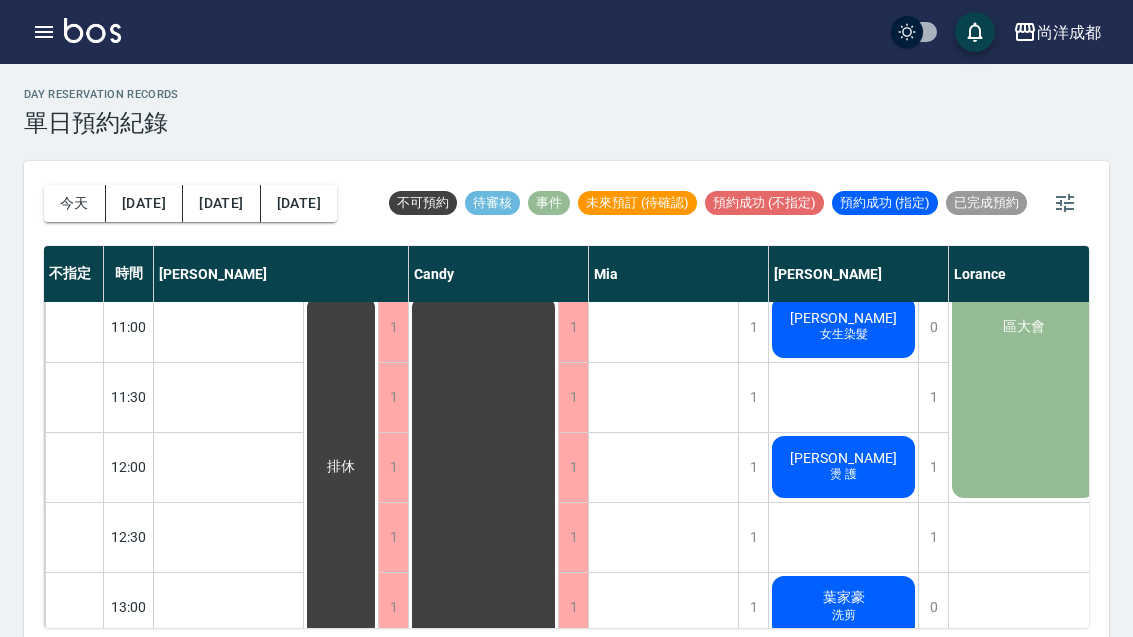 click on "今天" at bounding box center (75, 203) 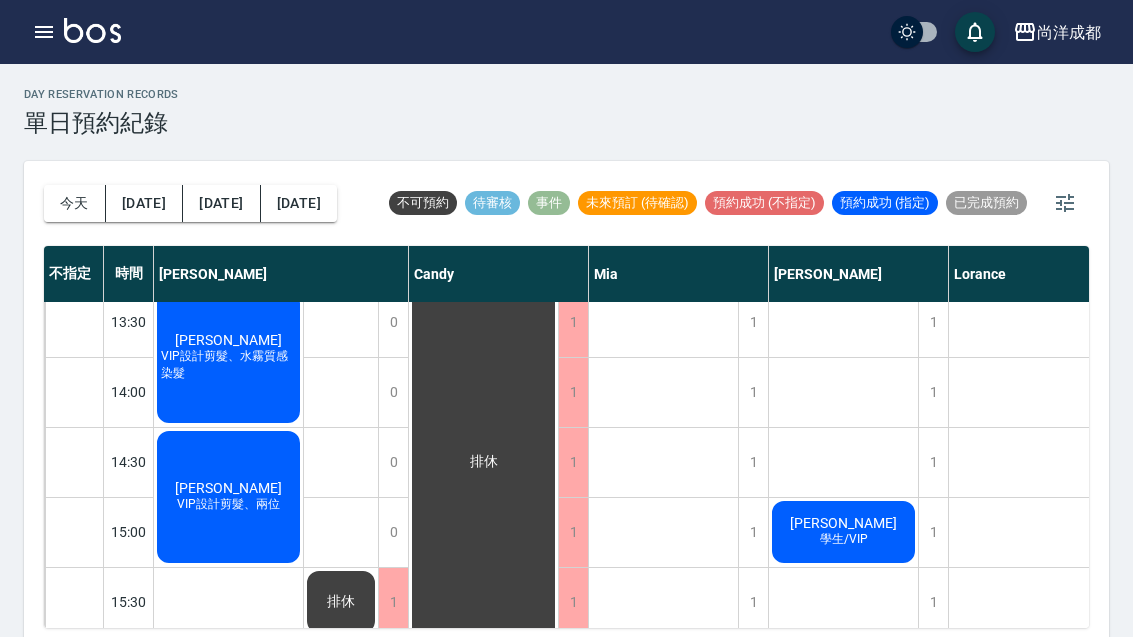 scroll, scrollTop: 539, scrollLeft: -1, axis: both 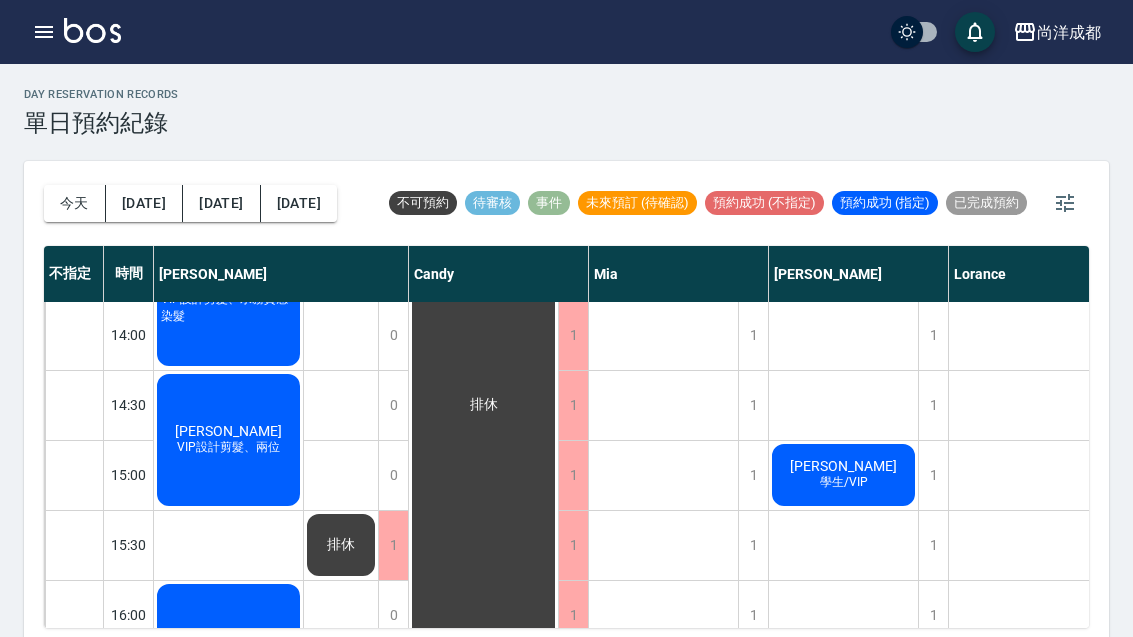 click on "今天" at bounding box center (75, 203) 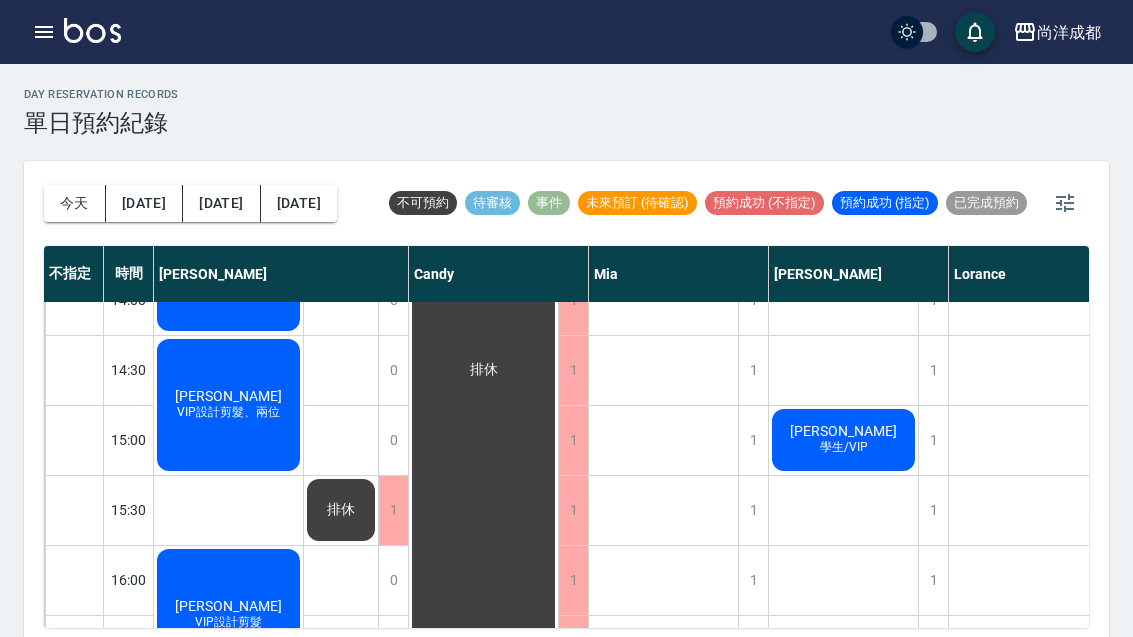 click on "今天" at bounding box center [75, 203] 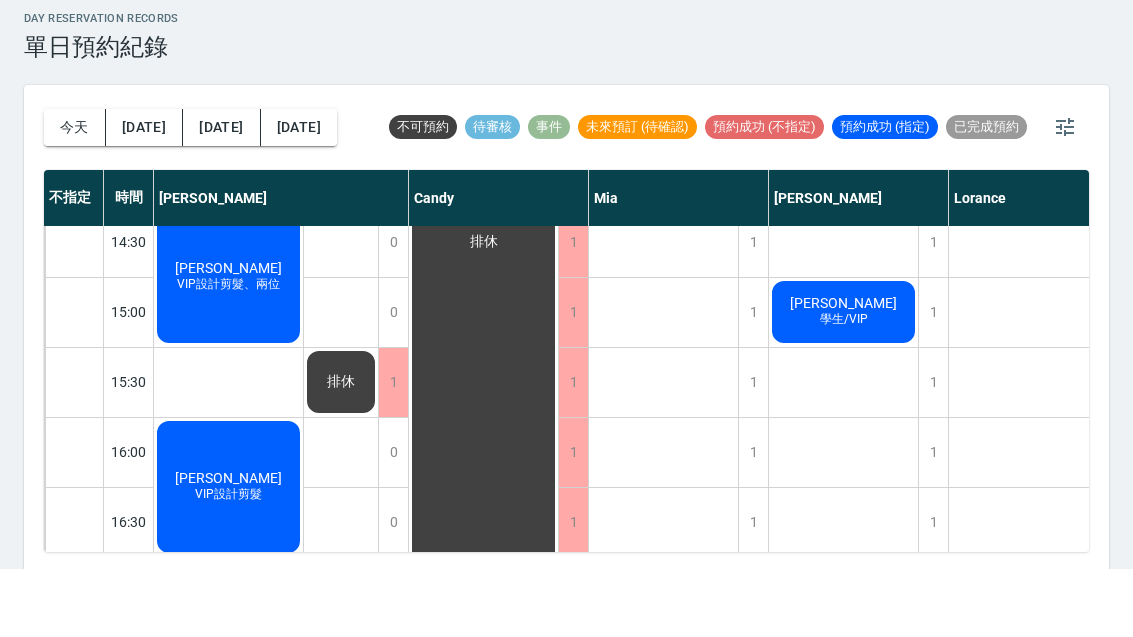 scroll, scrollTop: 5, scrollLeft: 0, axis: vertical 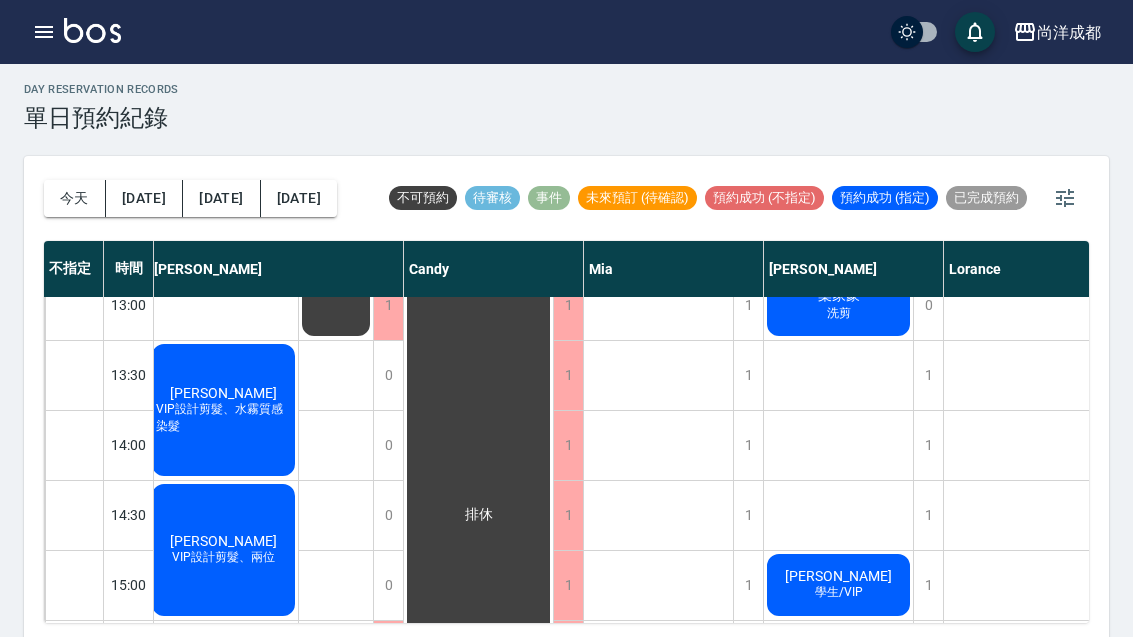 click on "今天" at bounding box center (75, 198) 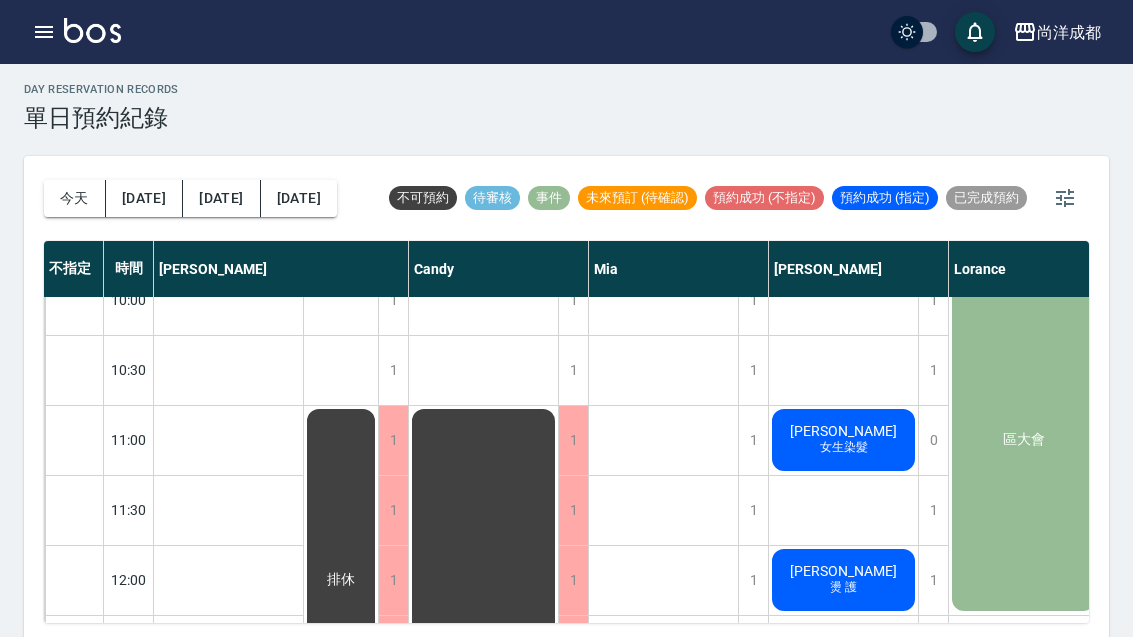 scroll, scrollTop: 23, scrollLeft: 0, axis: vertical 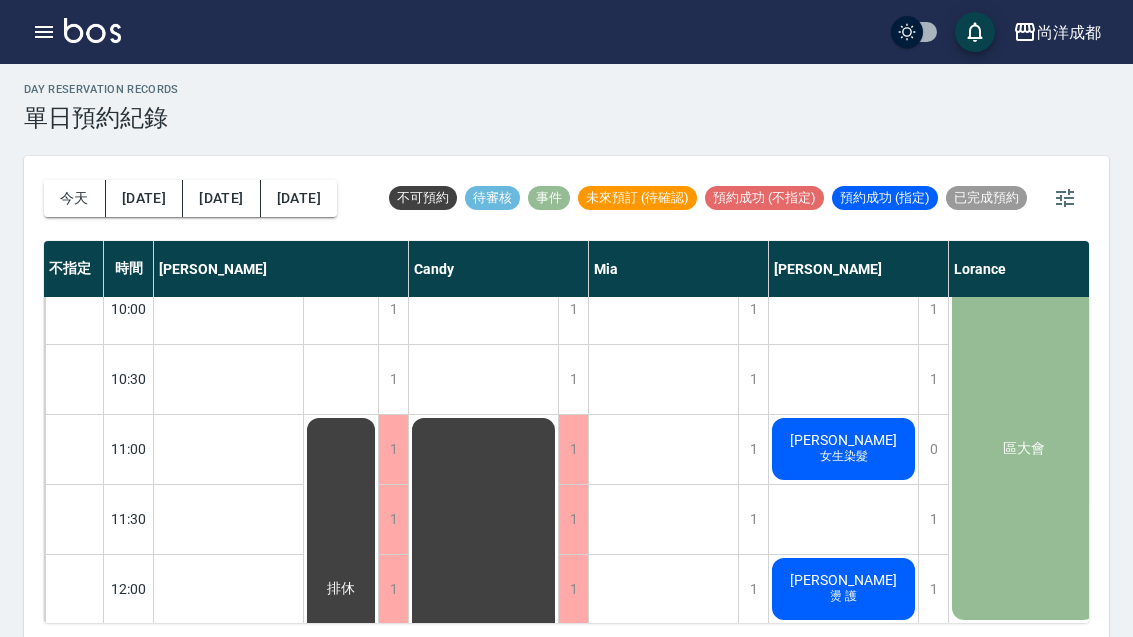 click on "今天" at bounding box center [75, 198] 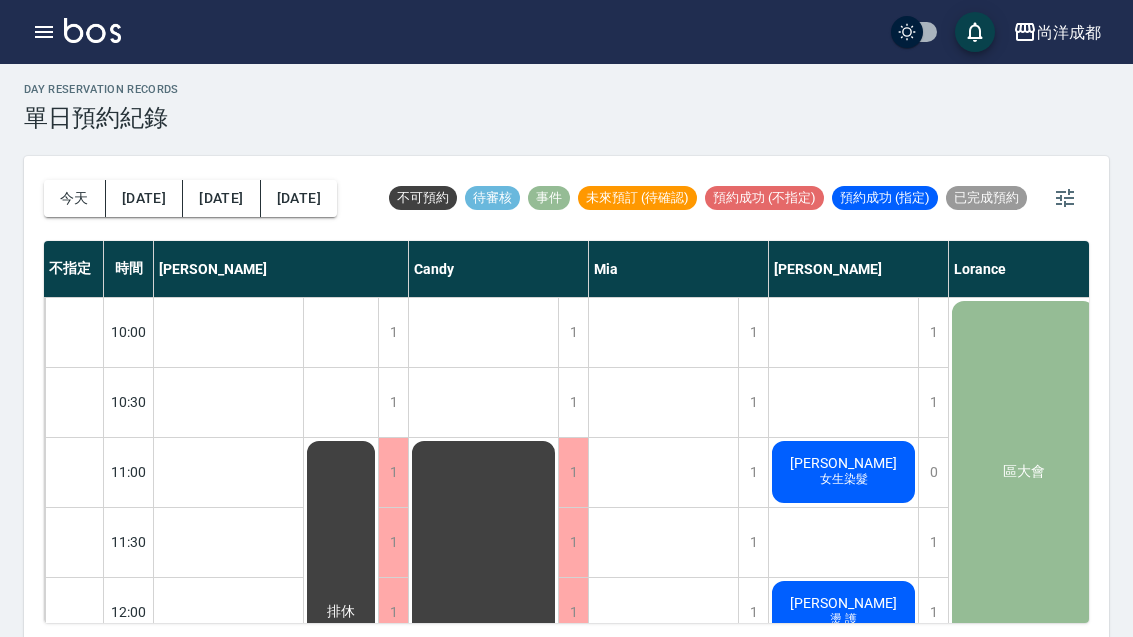 scroll, scrollTop: 0, scrollLeft: 0, axis: both 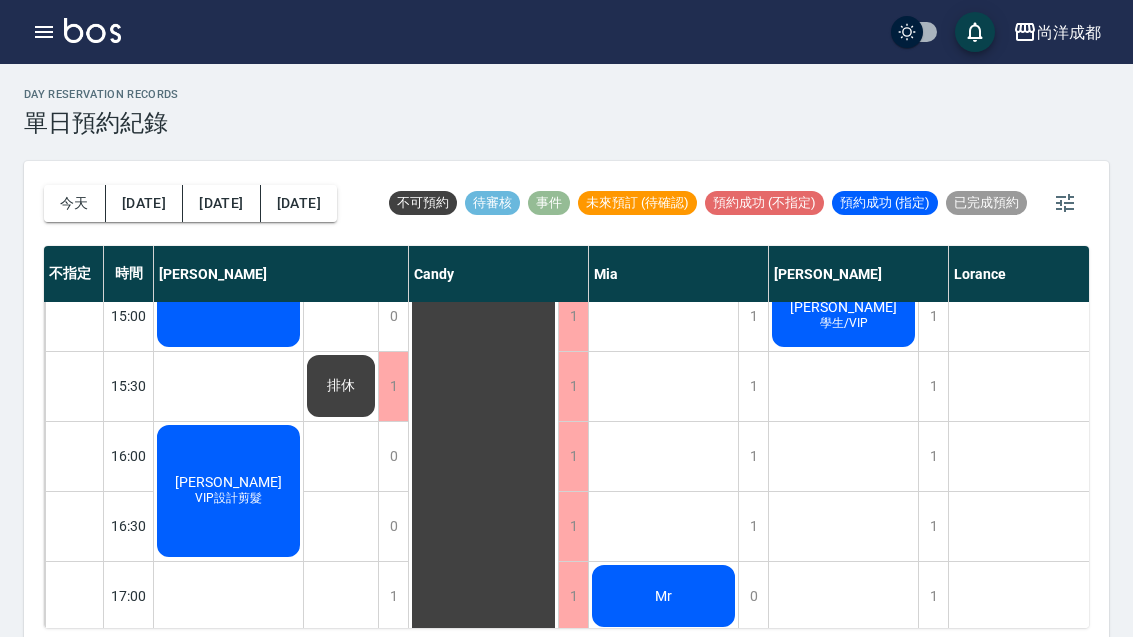 click on "[DATE]" at bounding box center [299, 203] 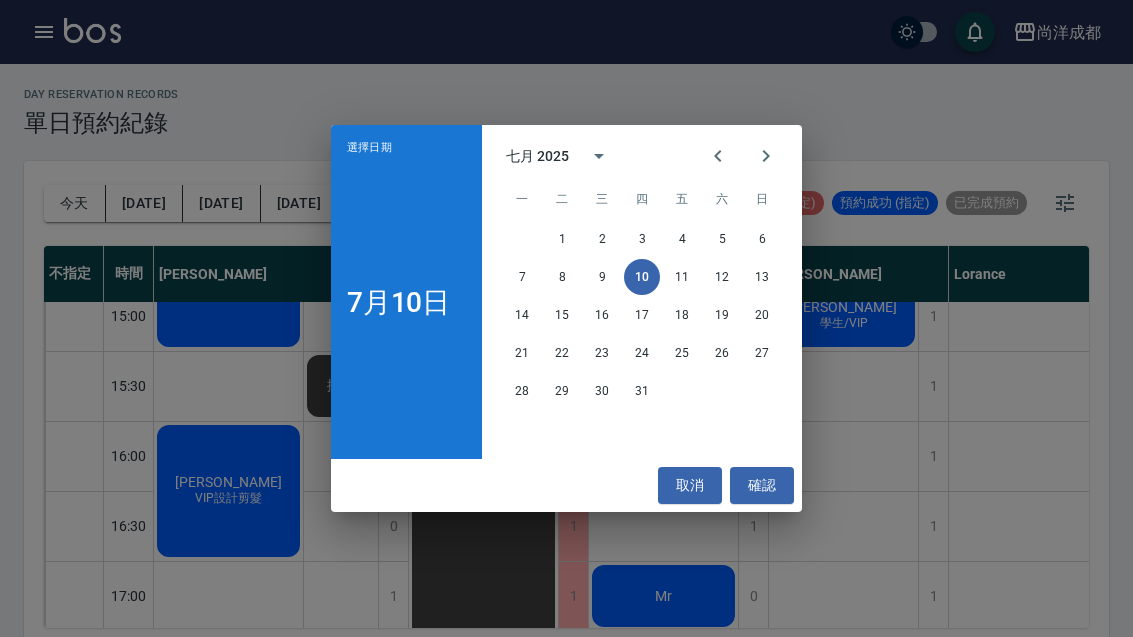click on "12" at bounding box center [722, 277] 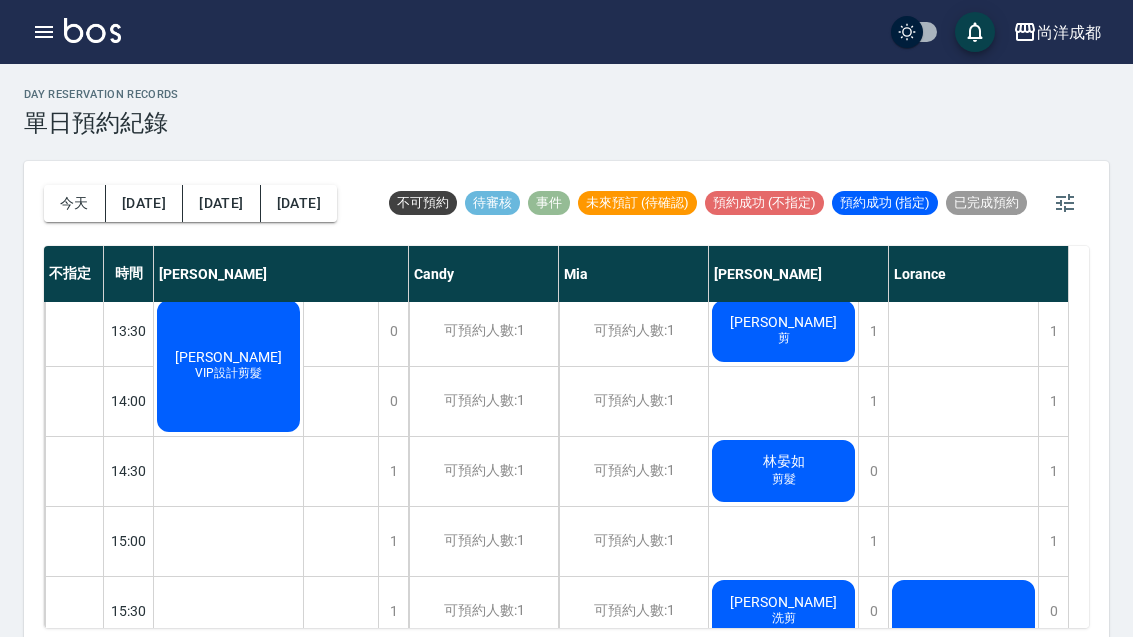 scroll, scrollTop: 508, scrollLeft: 0, axis: vertical 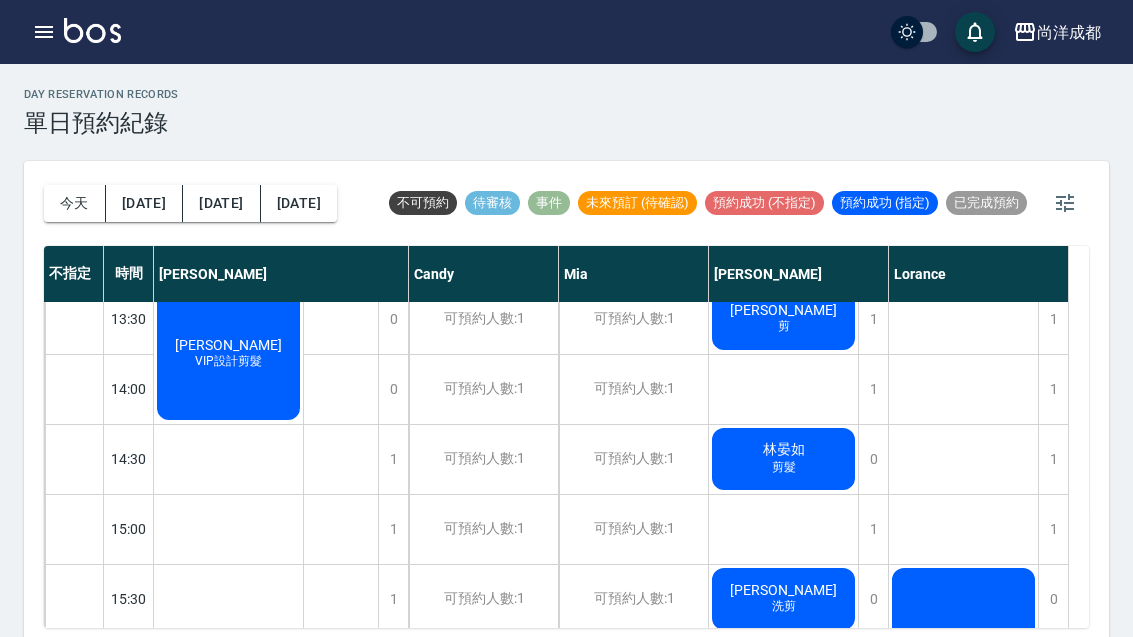 click on "1" at bounding box center [873, 529] 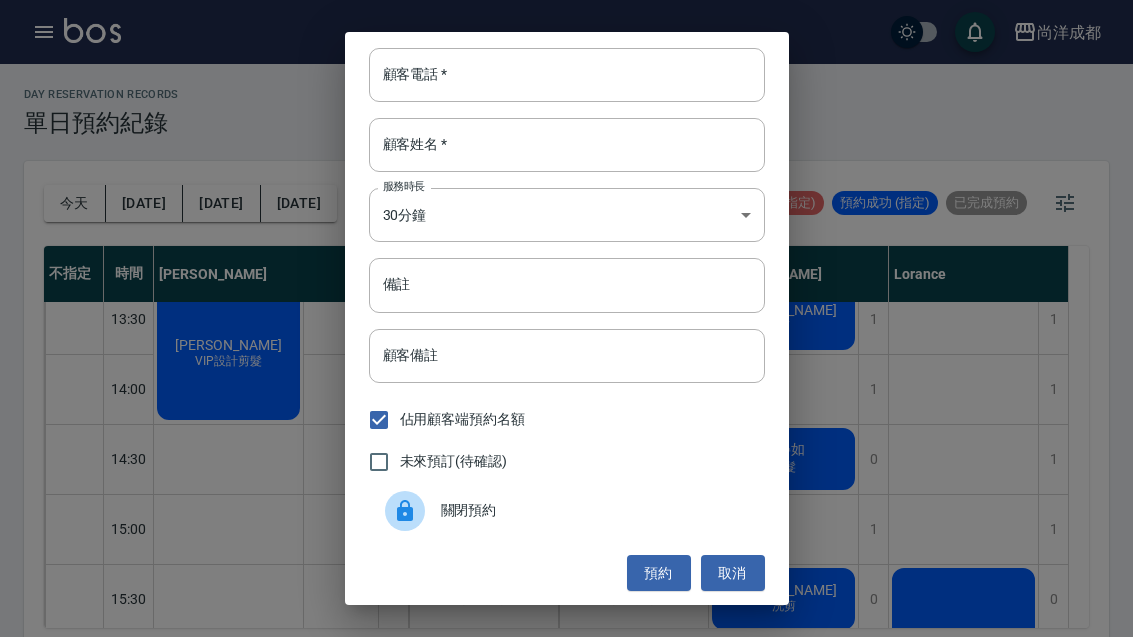 click on "顧客電話   *" at bounding box center [567, 75] 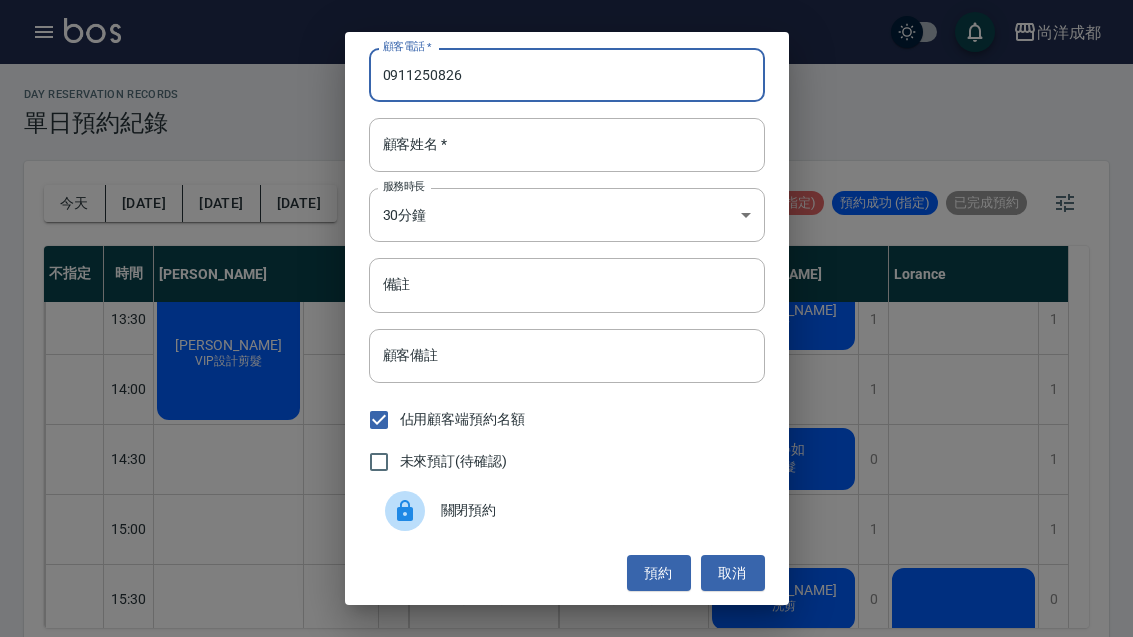 type on "0911250826" 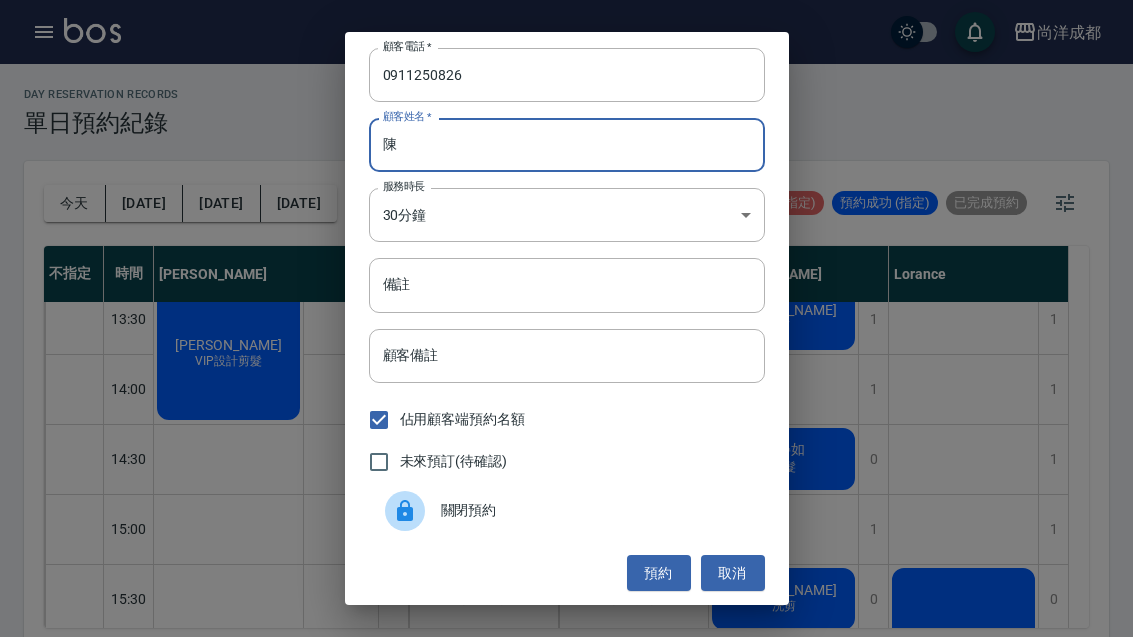 type on "陳" 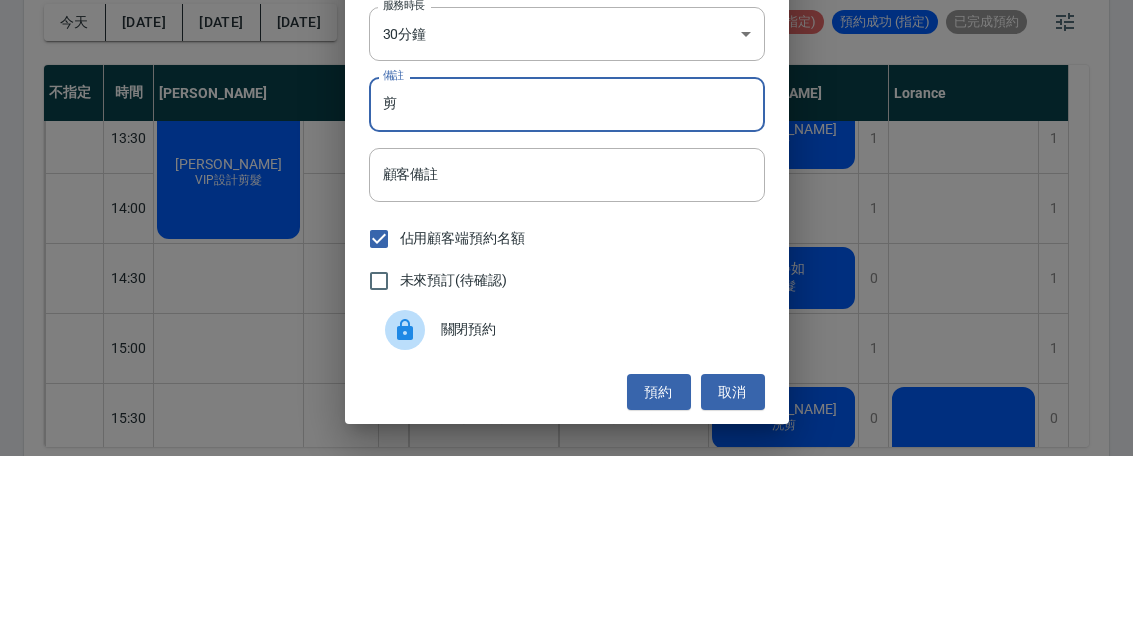 scroll, scrollTop: 69, scrollLeft: 0, axis: vertical 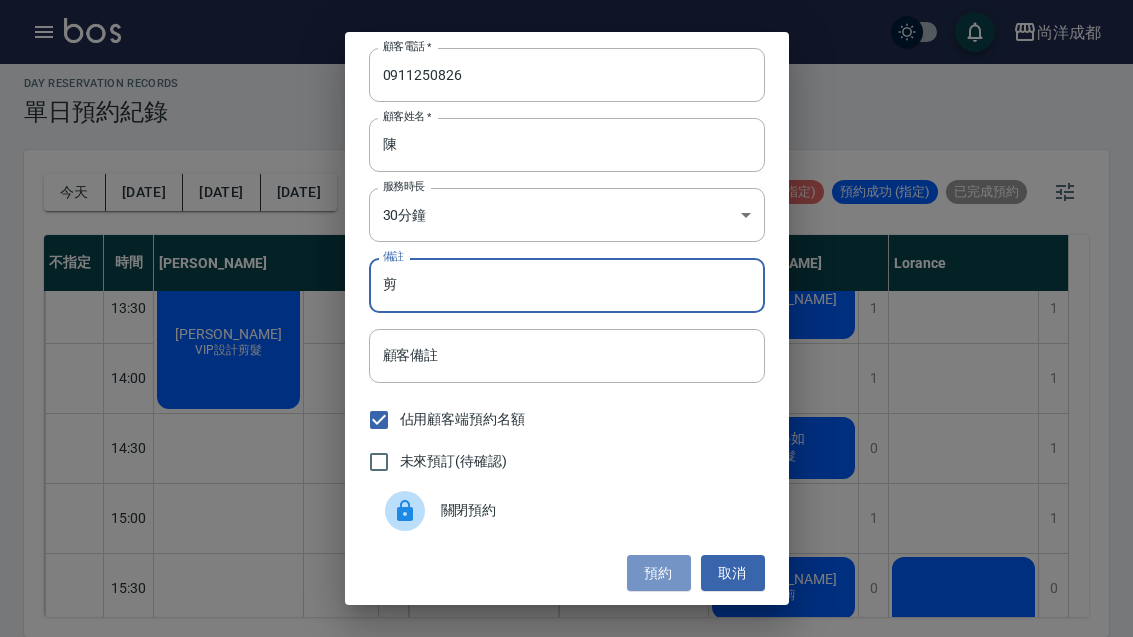 type on "剪" 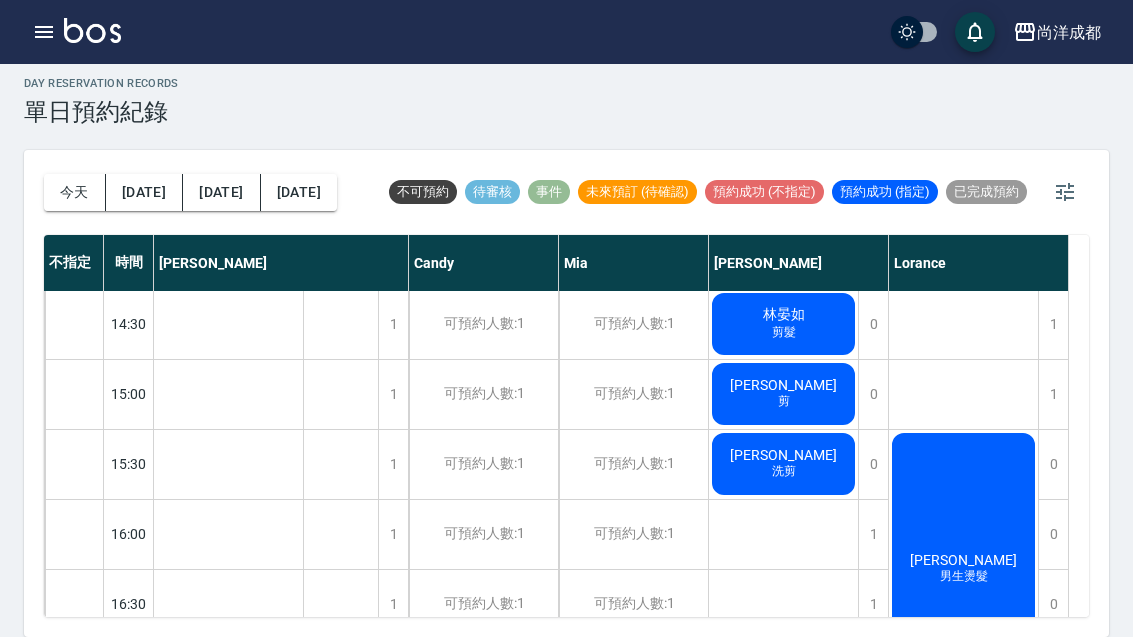 click on "今天" at bounding box center (75, 192) 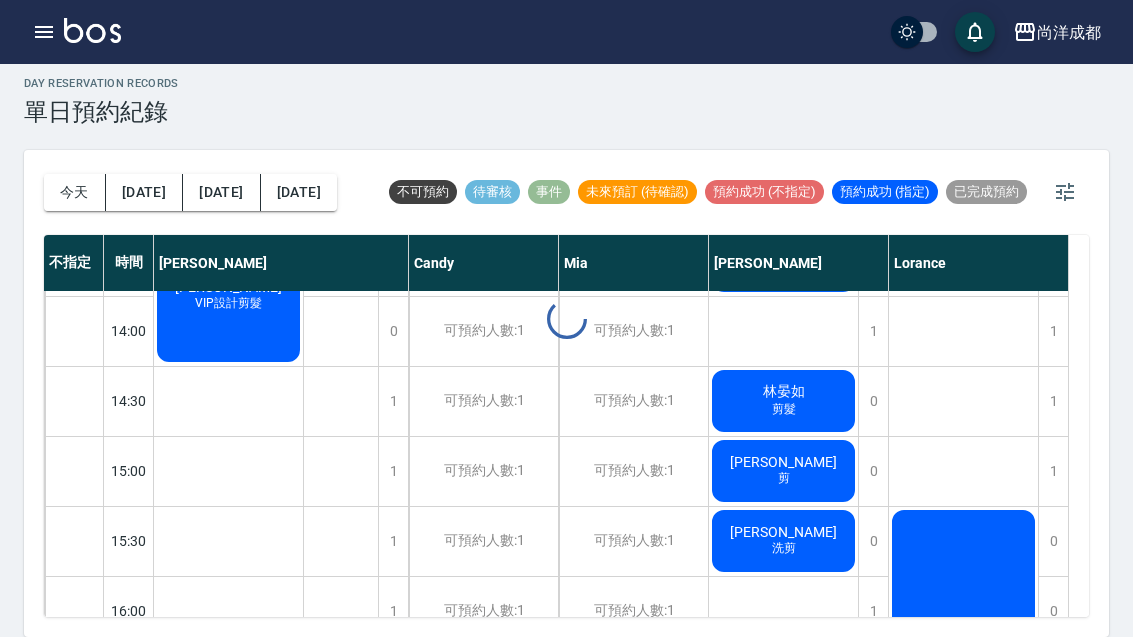 click at bounding box center [566, 318] 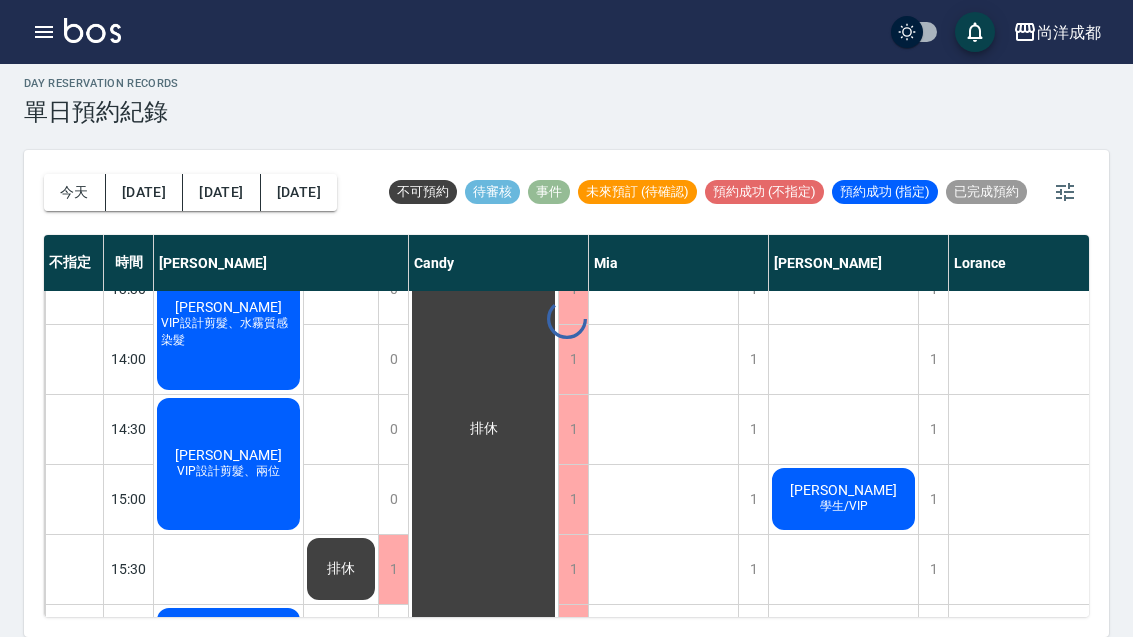 click on "今天" at bounding box center (75, 192) 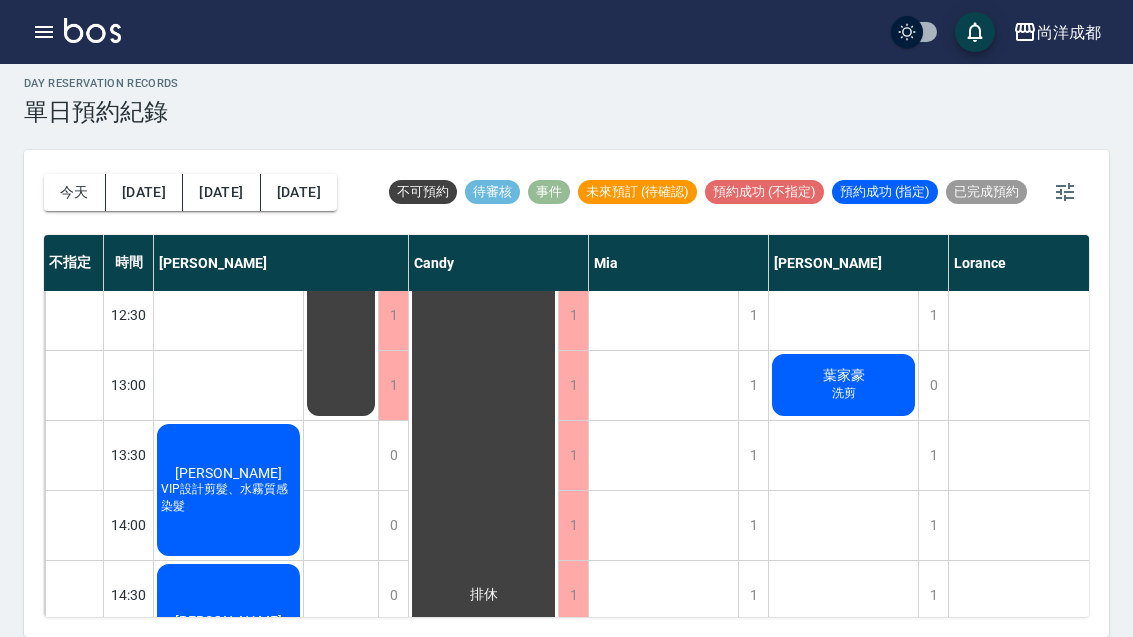scroll, scrollTop: 363, scrollLeft: 0, axis: vertical 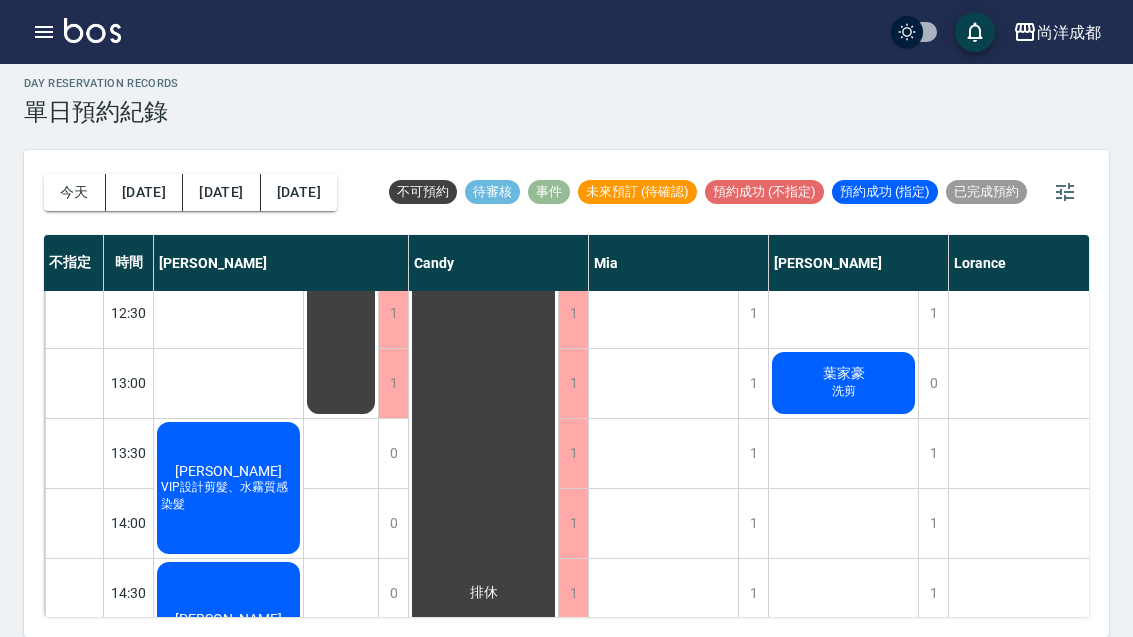 click on "洗剪" at bounding box center (228, 496) 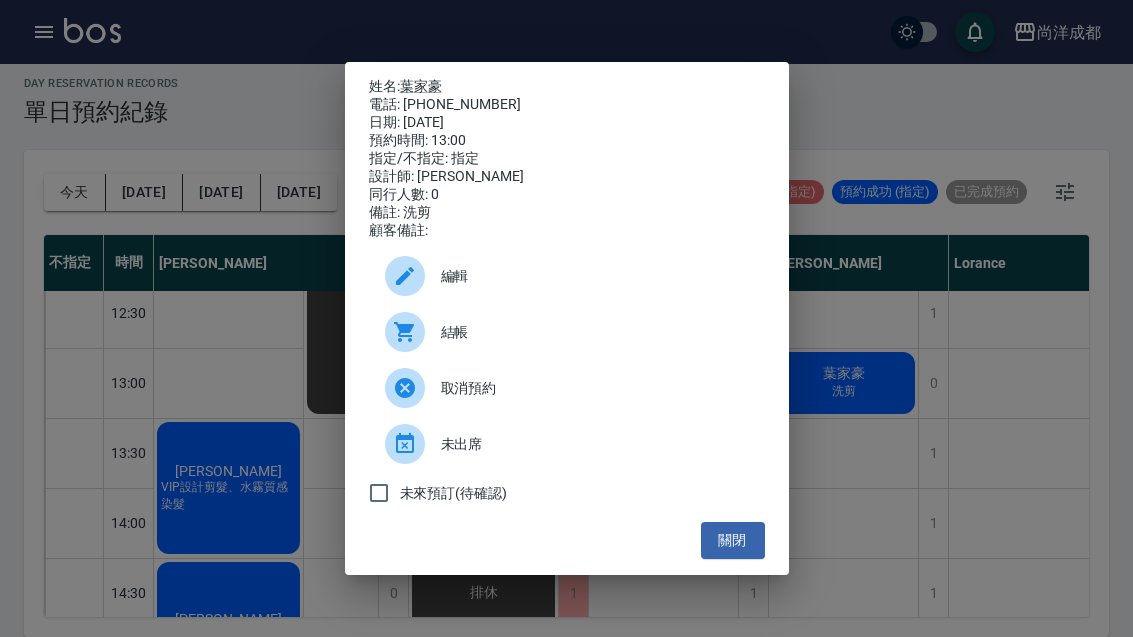 click on "姓名:  [PERSON_NAME] 電話: [PHONE_NUMBER] 日期: [DATE] 預約時間: 13:00 指定/不指定: 指定 設計師: [PERSON_NAME] 同行人數: 0 備註: 洗剪 顧客備註:  編輯 結帳 取消預約 未出席 未來預訂(待確認) 關閉" at bounding box center (566, 318) 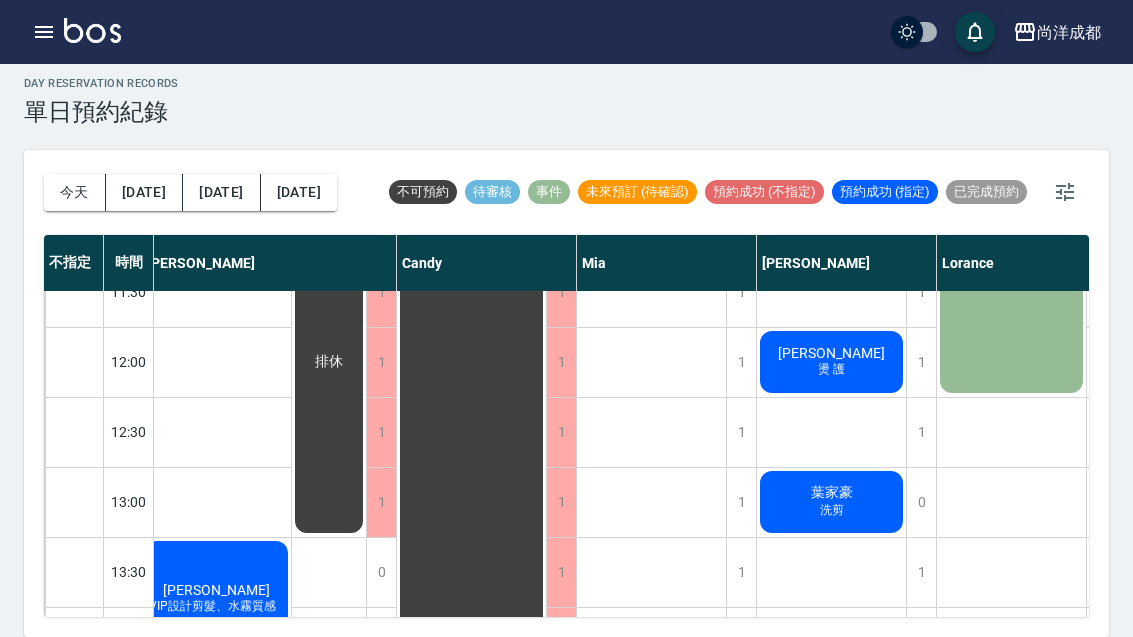 click on "[DATE]" at bounding box center (299, 192) 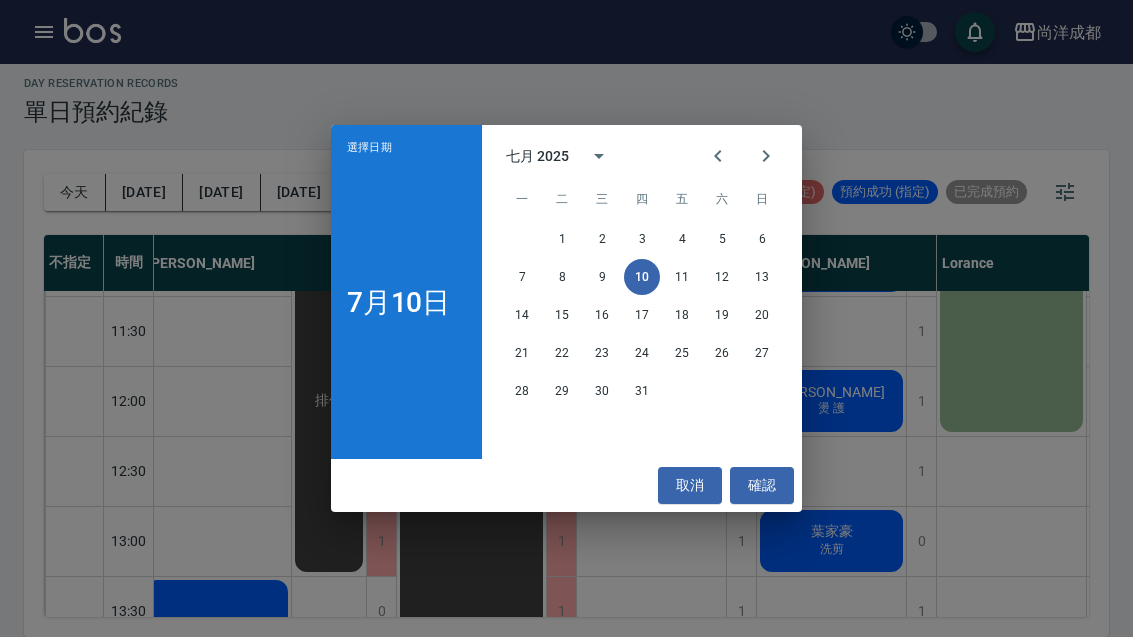 scroll, scrollTop: 204, scrollLeft: 12, axis: both 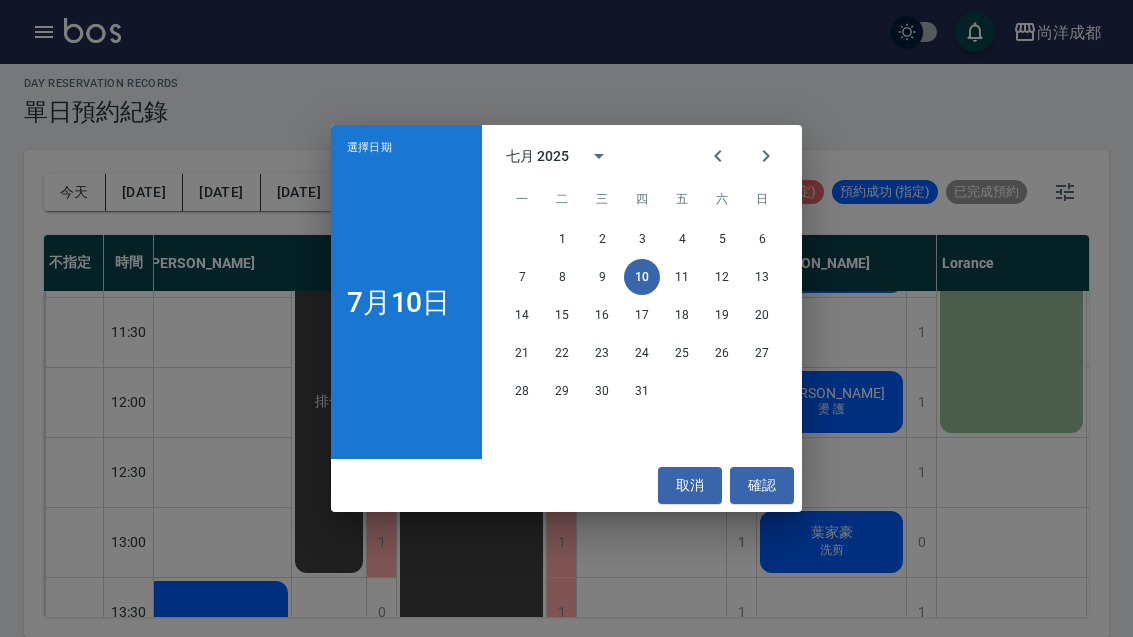 click on "12" at bounding box center (722, 277) 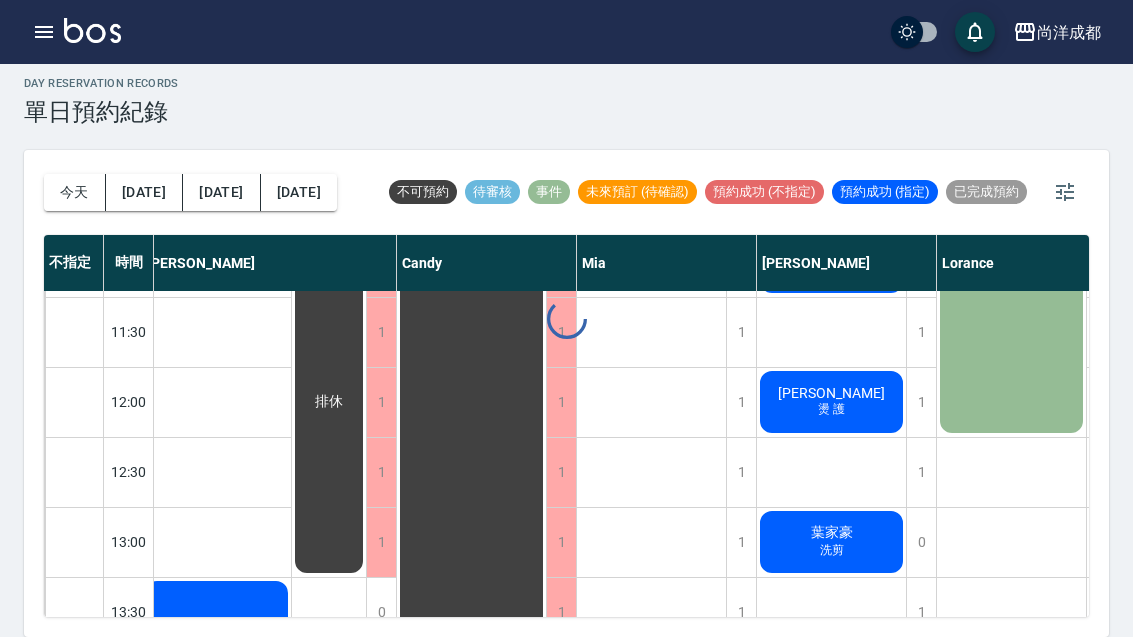 scroll, scrollTop: 204, scrollLeft: 0, axis: vertical 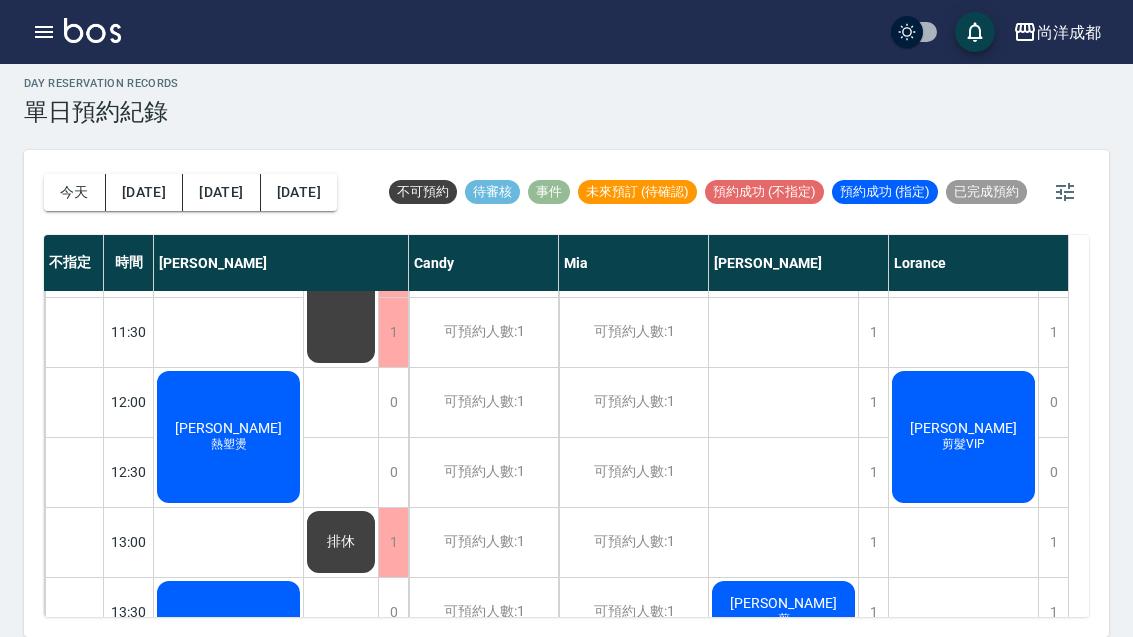 click on "[DATE]" at bounding box center (299, 192) 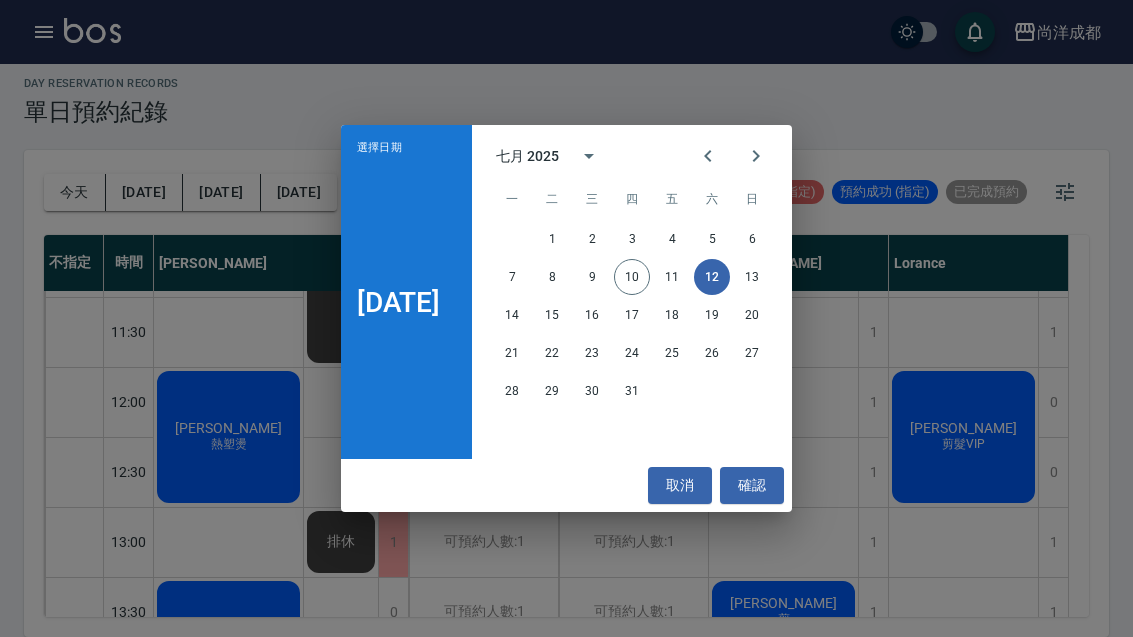 click on "15" at bounding box center (552, 315) 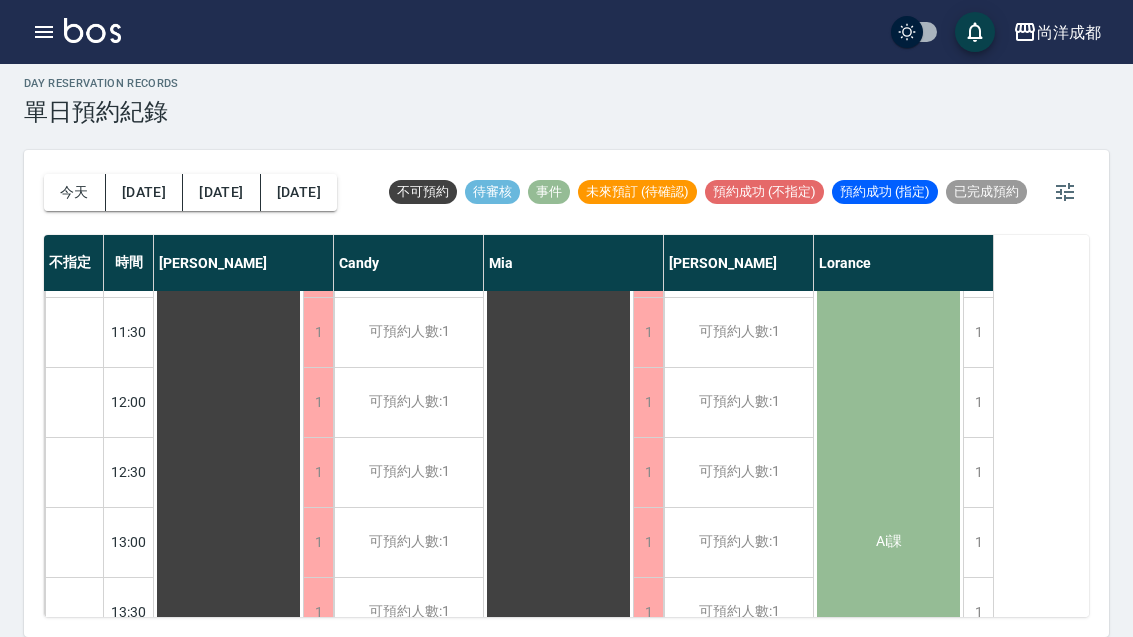 click on "[DATE]" at bounding box center (299, 192) 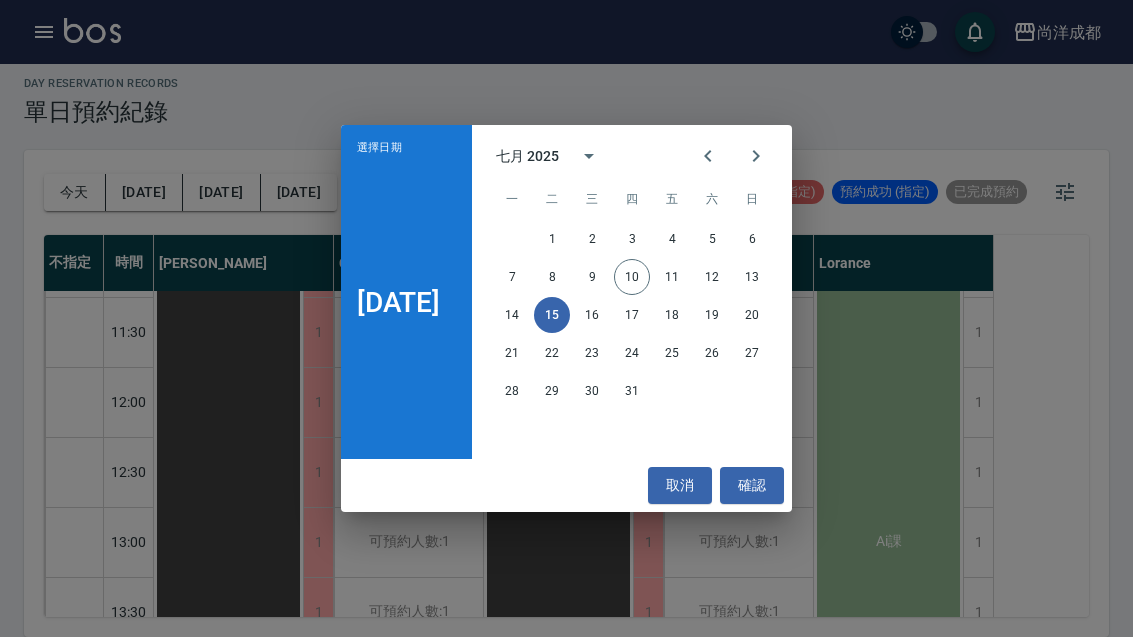 click on "確認" at bounding box center [752, 485] 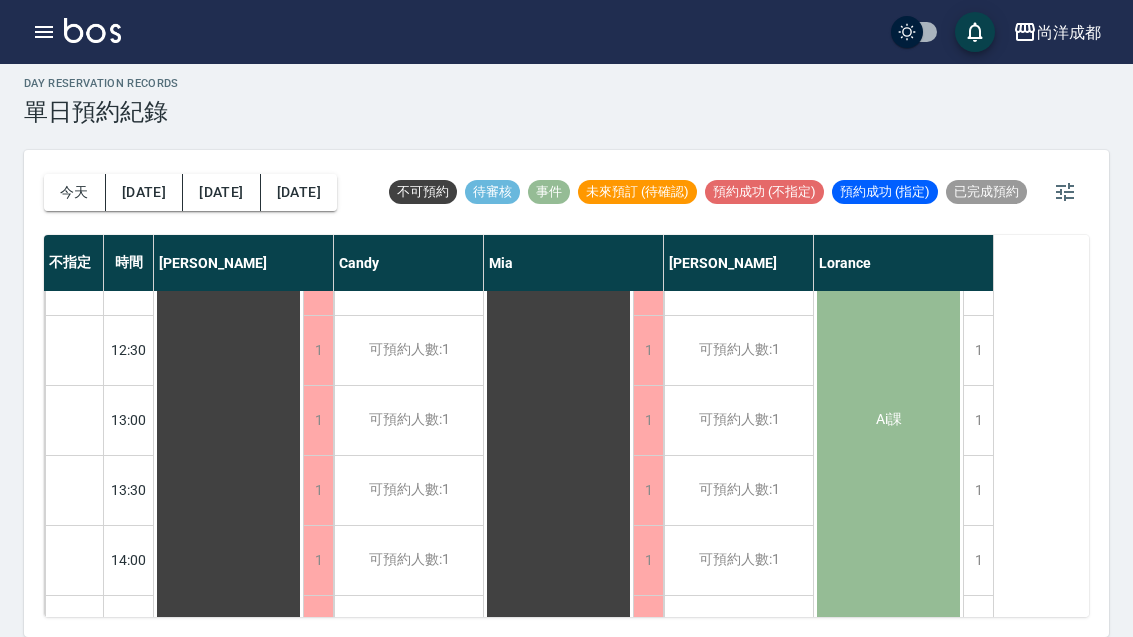 scroll, scrollTop: 322, scrollLeft: 0, axis: vertical 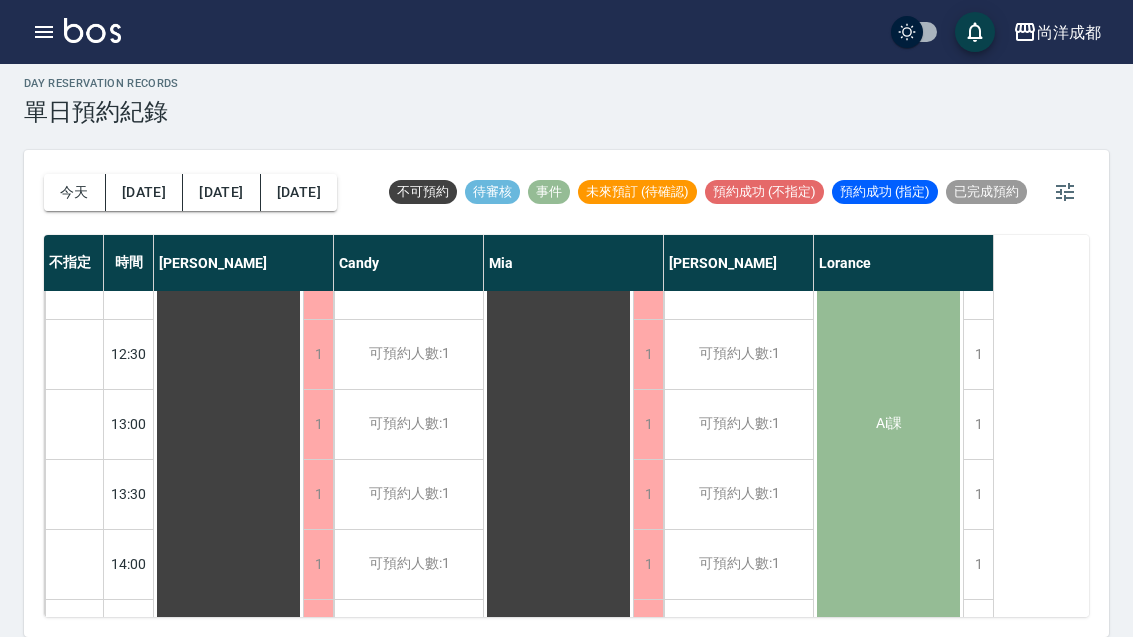 click on "可預約人數:1" at bounding box center (738, 424) 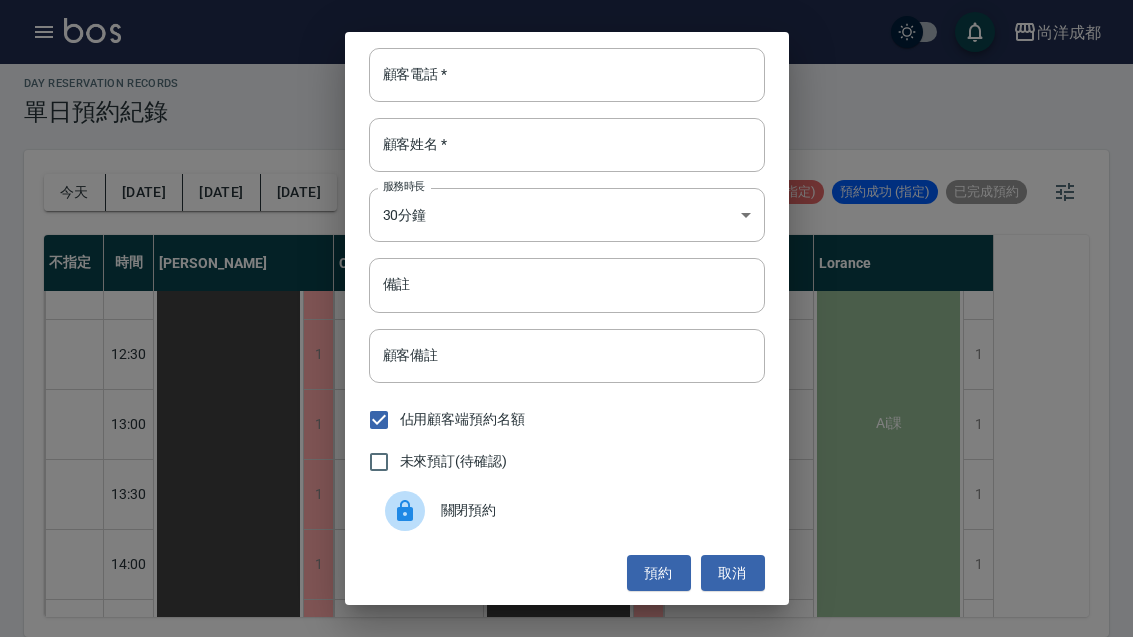 click on "顧客電話   * 顧客電話   * 顧客姓名   * 顧客姓名   * 服務時長 30分鐘 1 服務時長 備註 備註 顧客備註 顧客備註 佔用顧客端預約名額 未來預訂(待確認) 關閉預約 預約 取消" at bounding box center [566, 318] 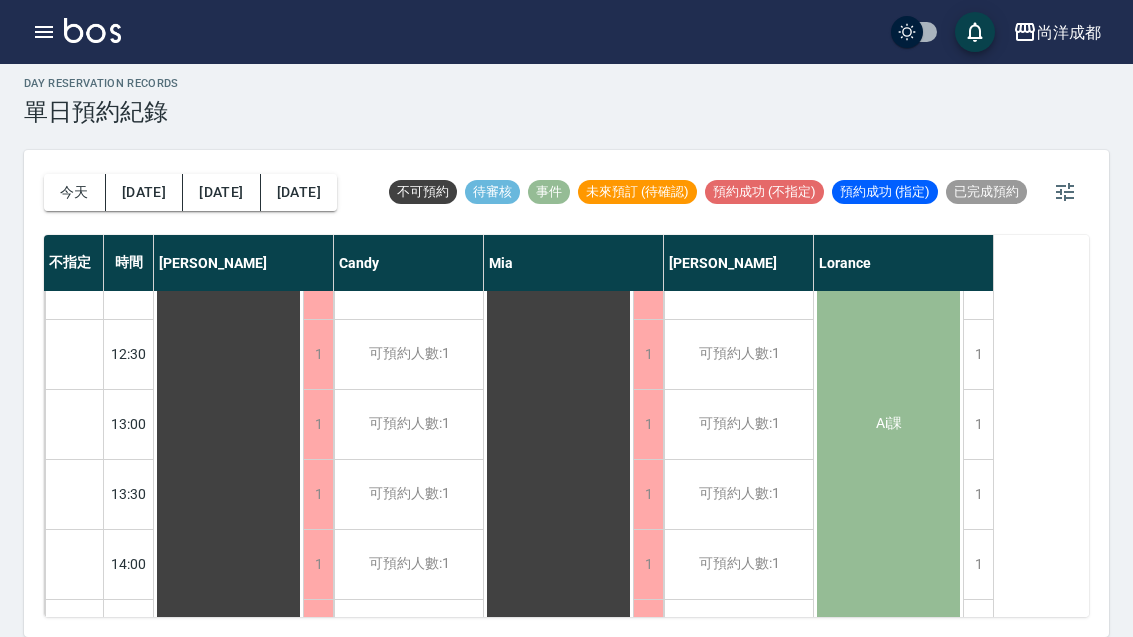 click on "[DATE]" at bounding box center (299, 192) 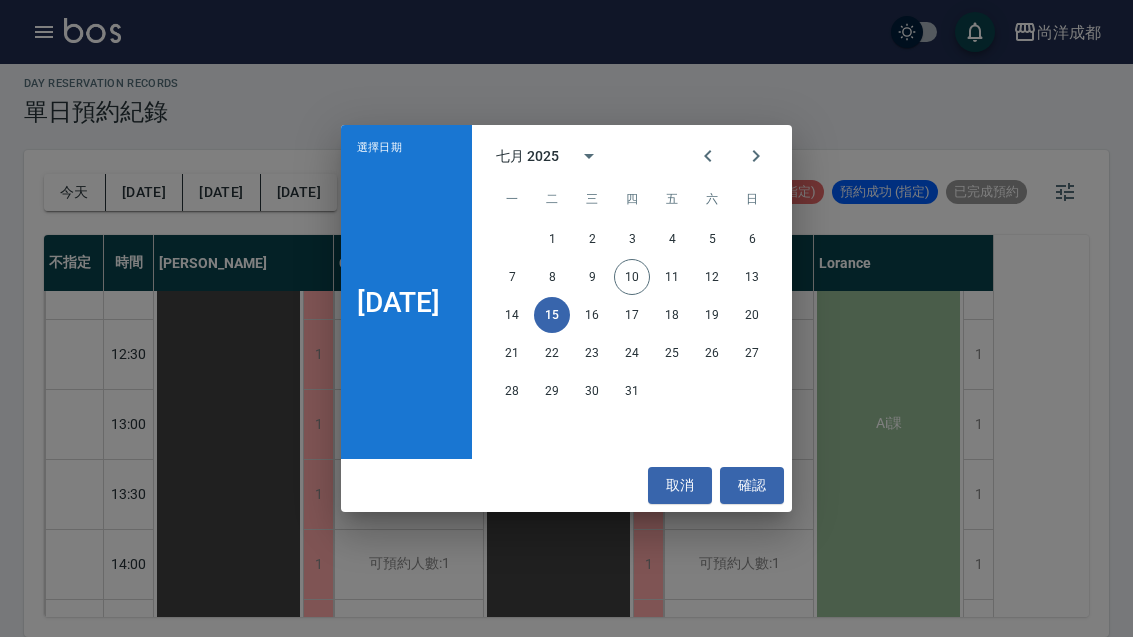 click on "12" at bounding box center [712, 277] 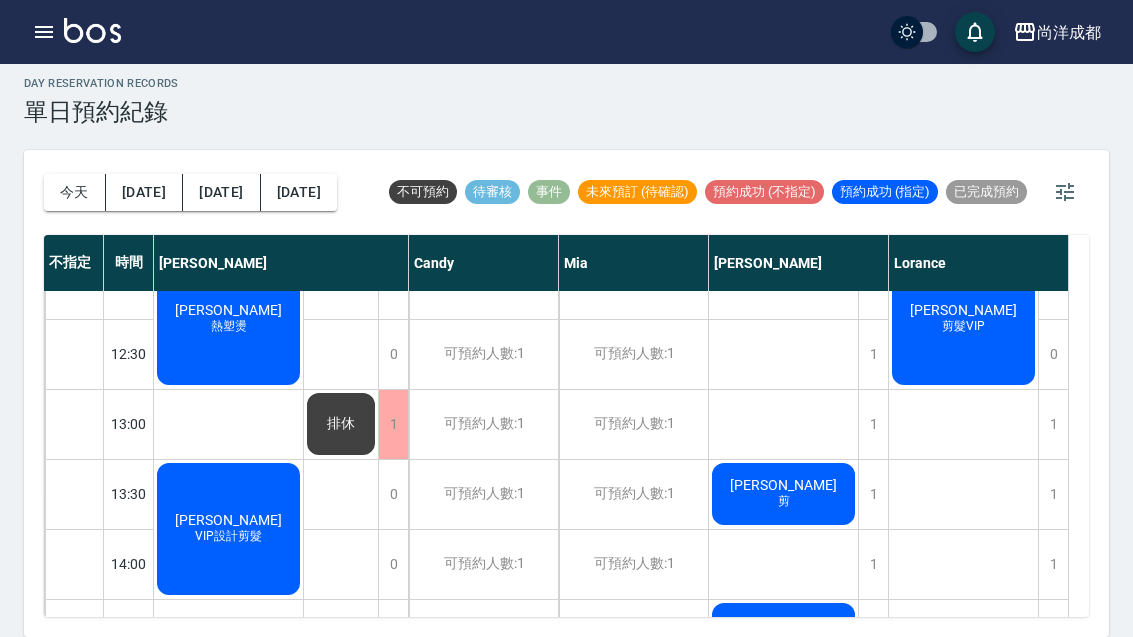 click on "[DATE]" at bounding box center [299, 192] 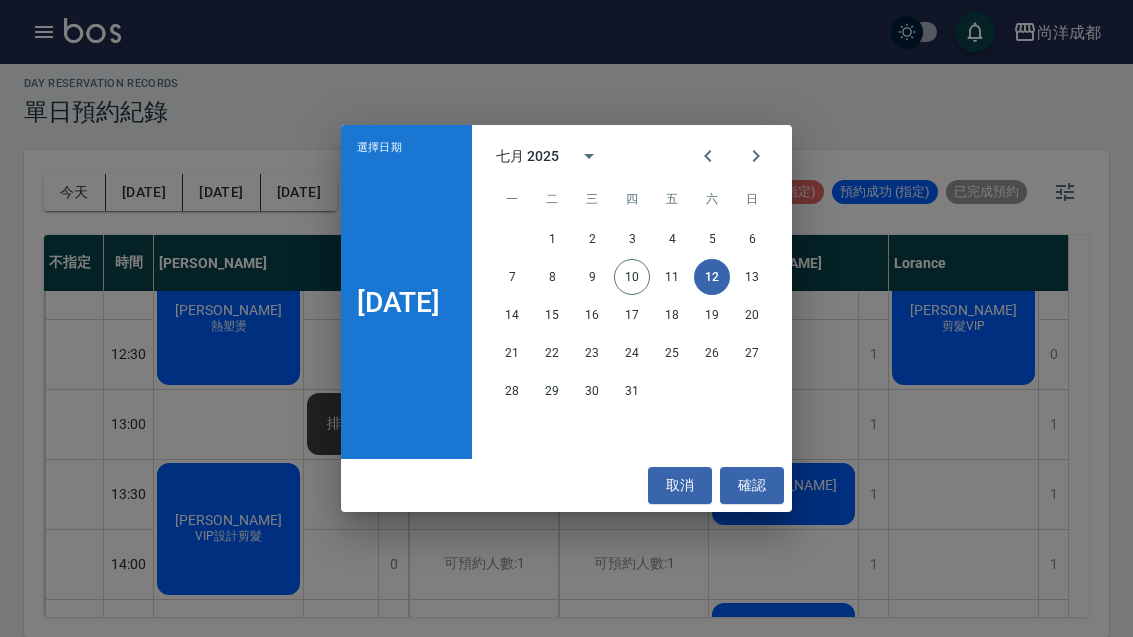 click on "20" at bounding box center [752, 315] 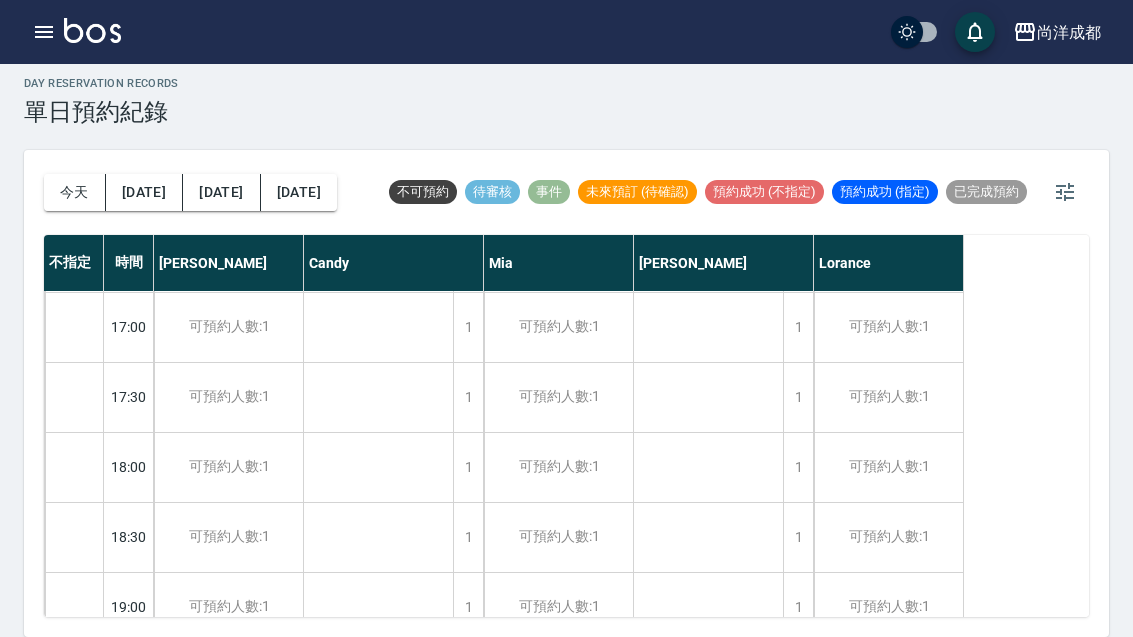 scroll, scrollTop: 973, scrollLeft: 0, axis: vertical 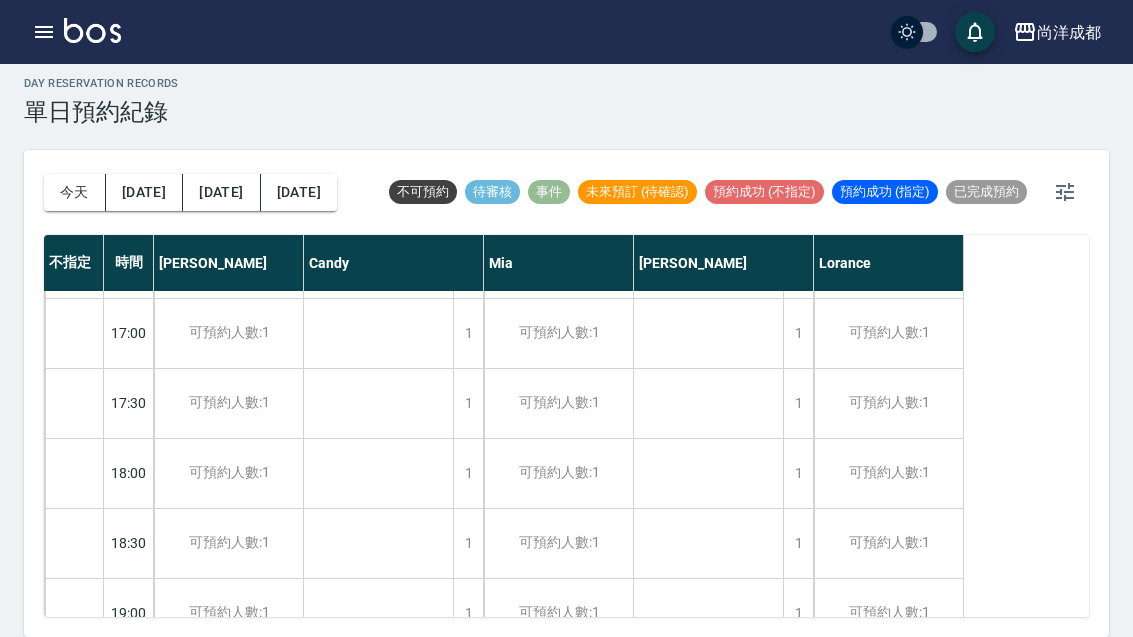 click on "1" at bounding box center (798, 333) 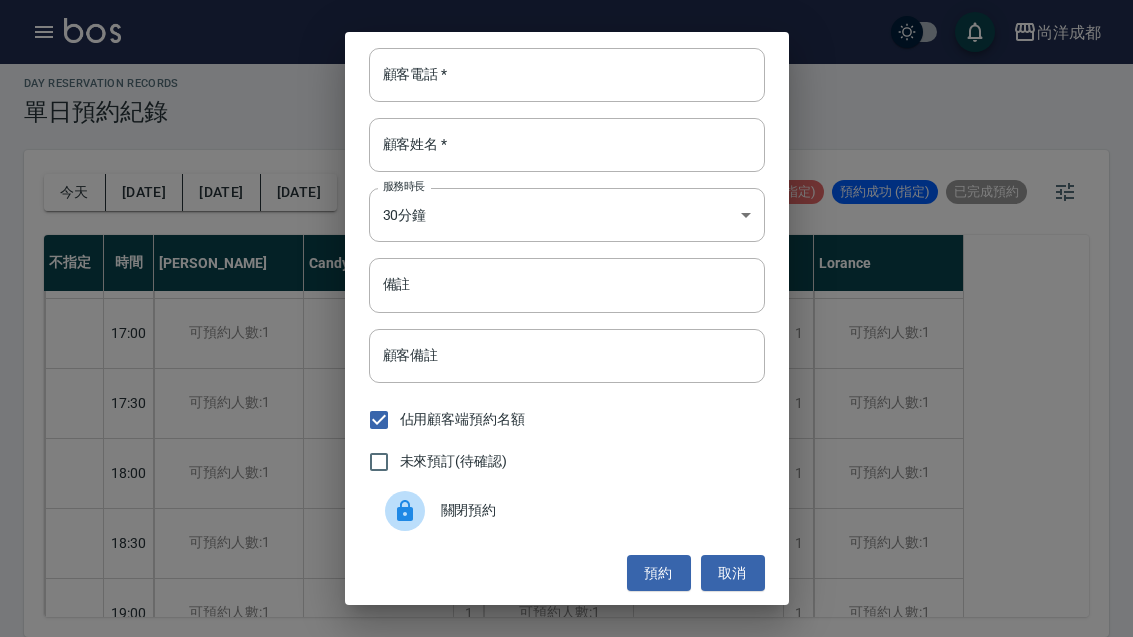 click on "顧客電話   *" at bounding box center (567, 75) 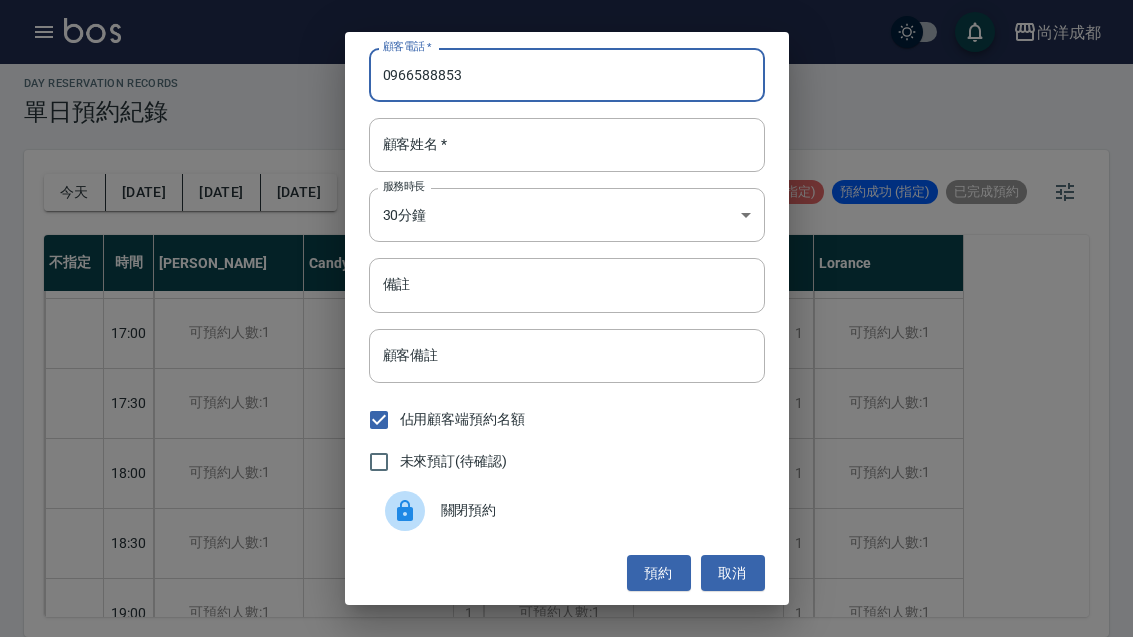 type on "0966588853" 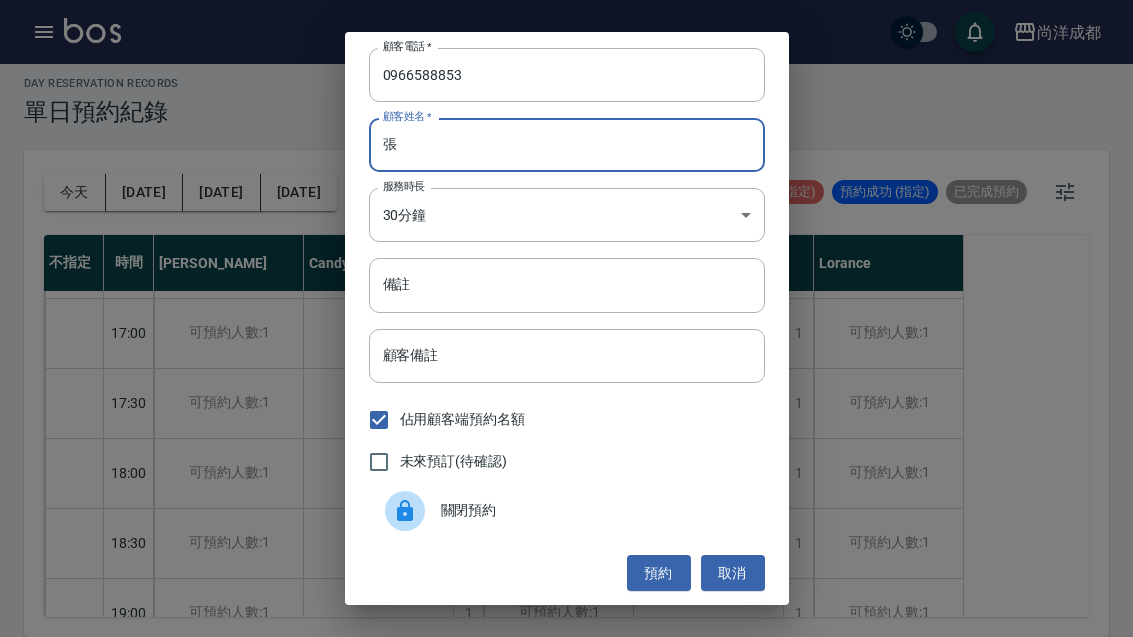 type on "張" 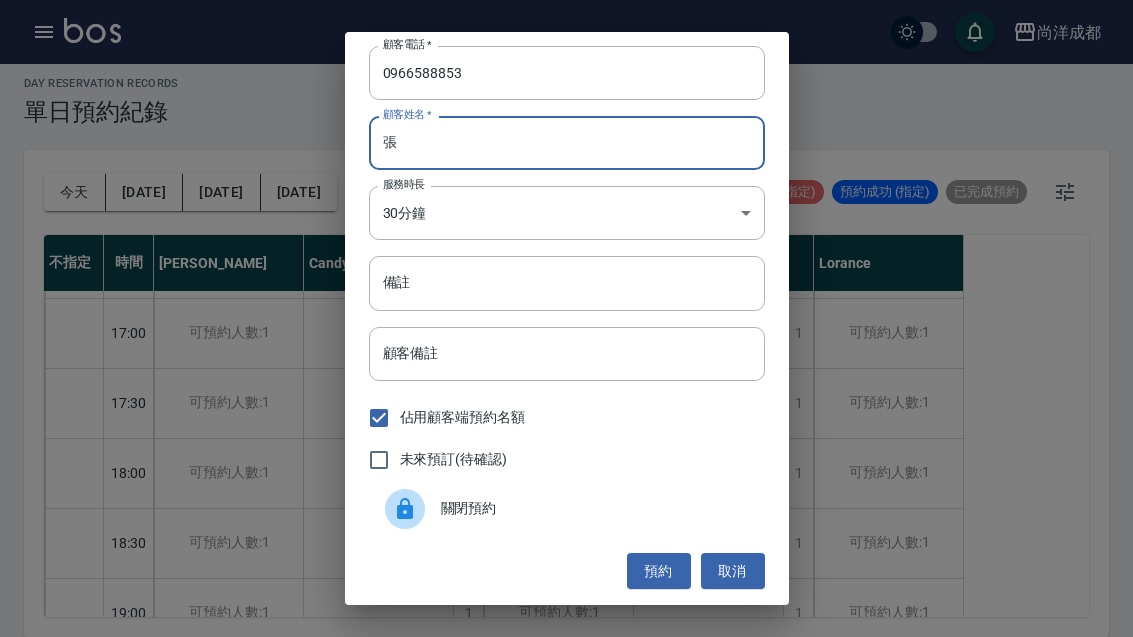 scroll, scrollTop: 2, scrollLeft: 0, axis: vertical 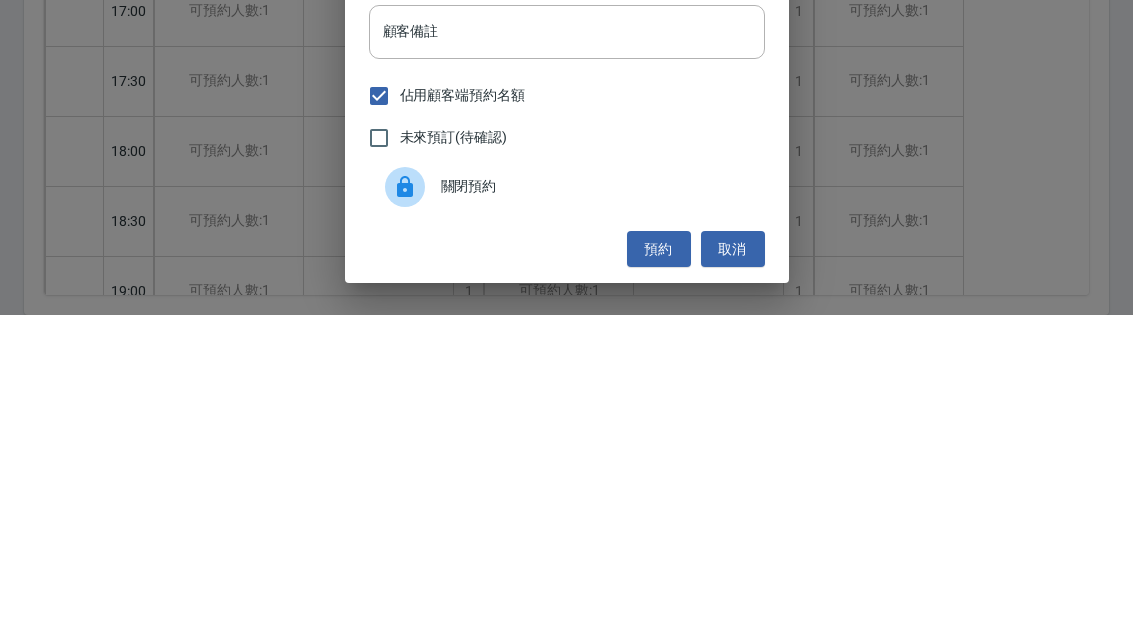 click on "佔用顧客端預約名額" at bounding box center (379, 418) 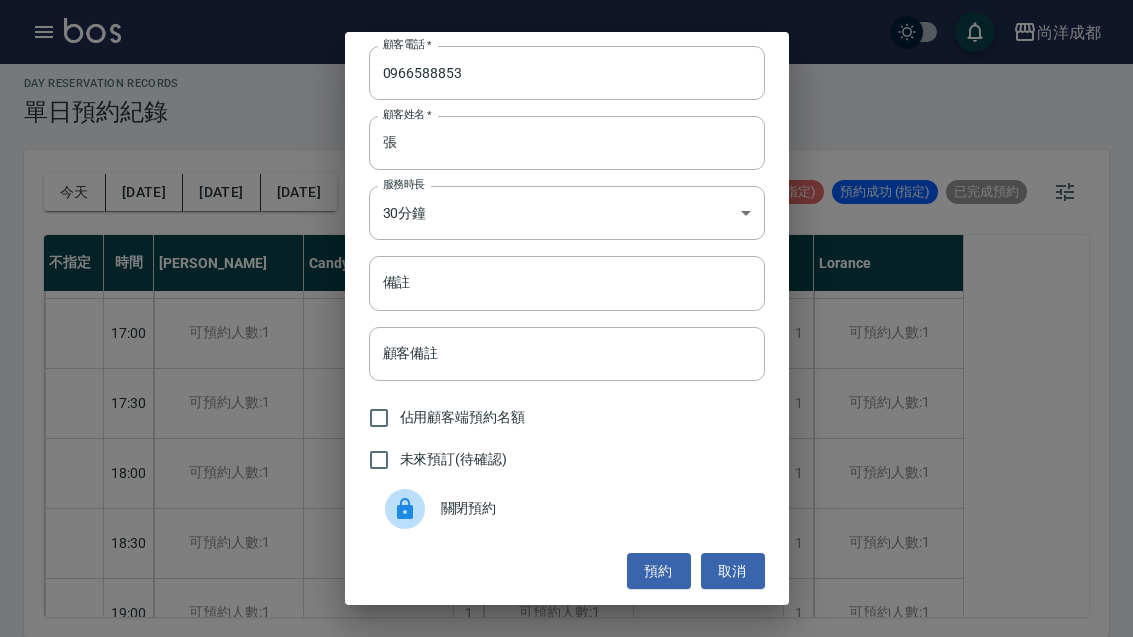 click on "預約" at bounding box center (659, 571) 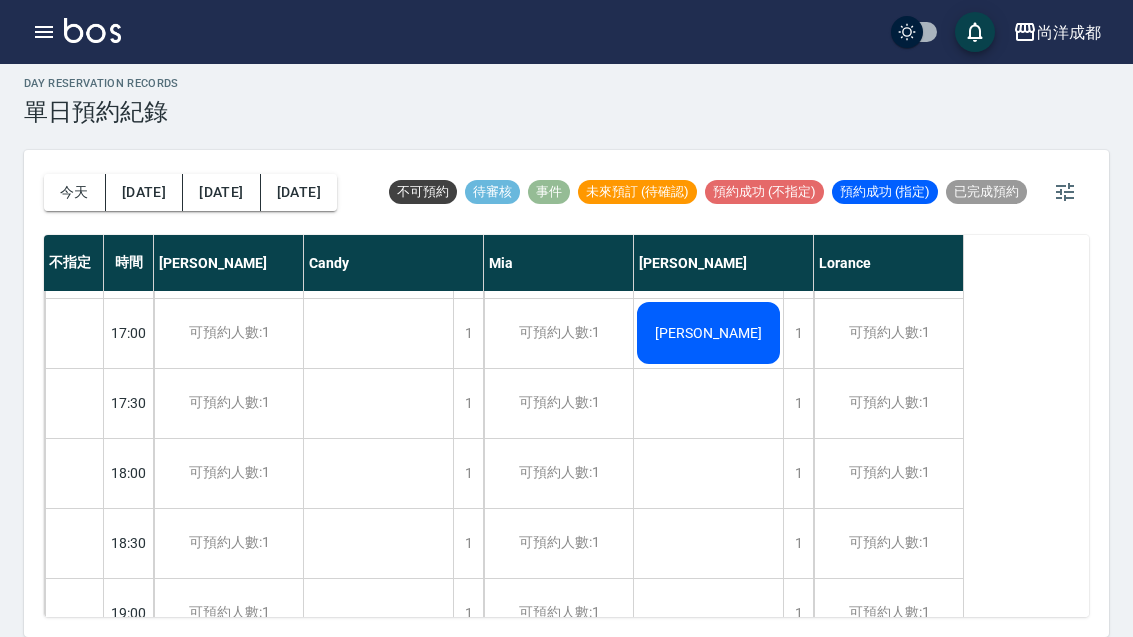 click on "[PERSON_NAME]" at bounding box center [378, -131] 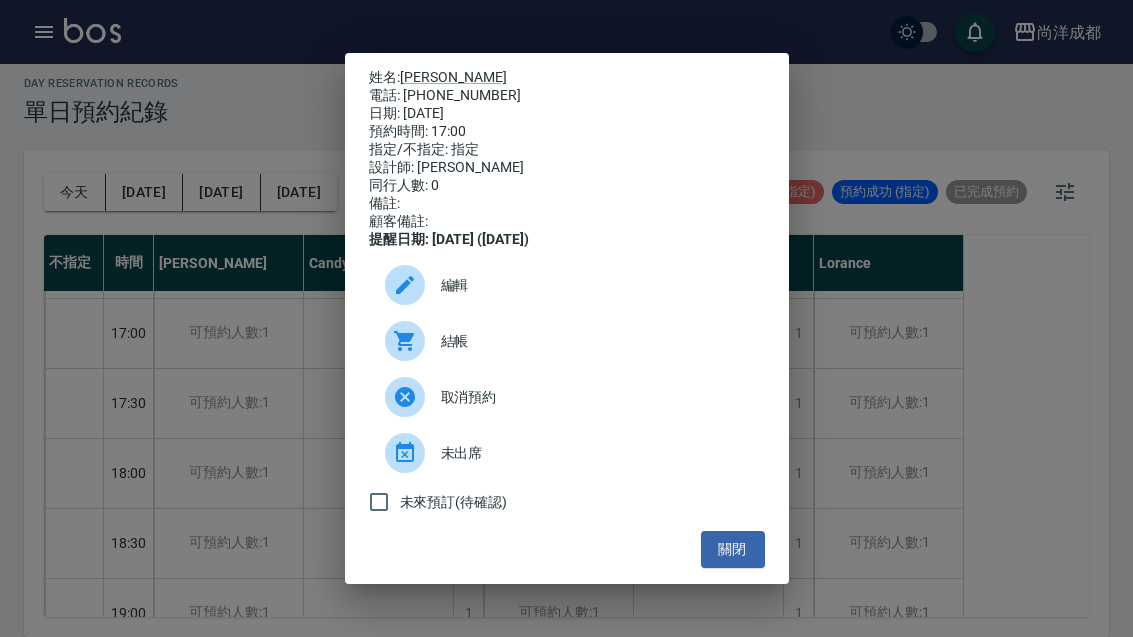 click on "編輯" at bounding box center [595, 285] 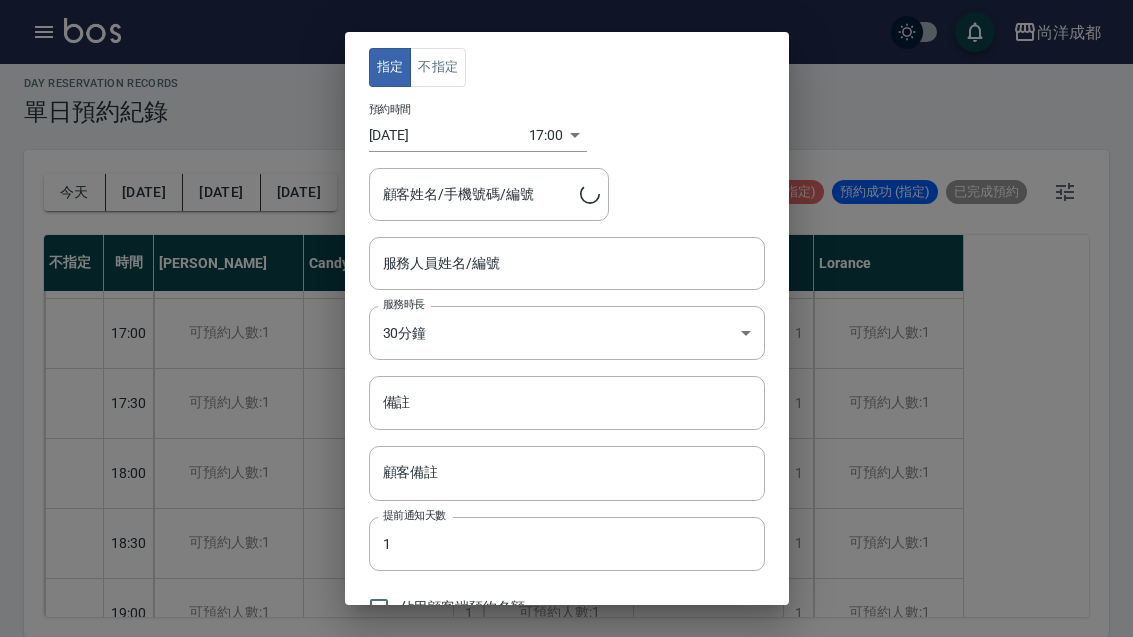 type on "[PERSON_NAME]-01" 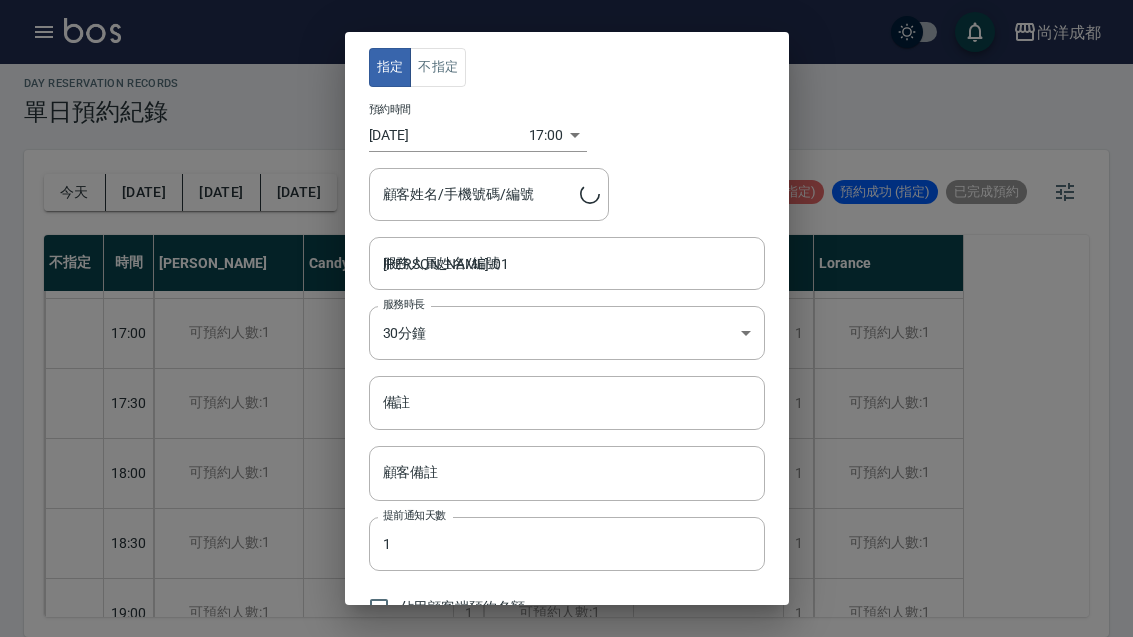 type on "[PERSON_NAME]/0966588853" 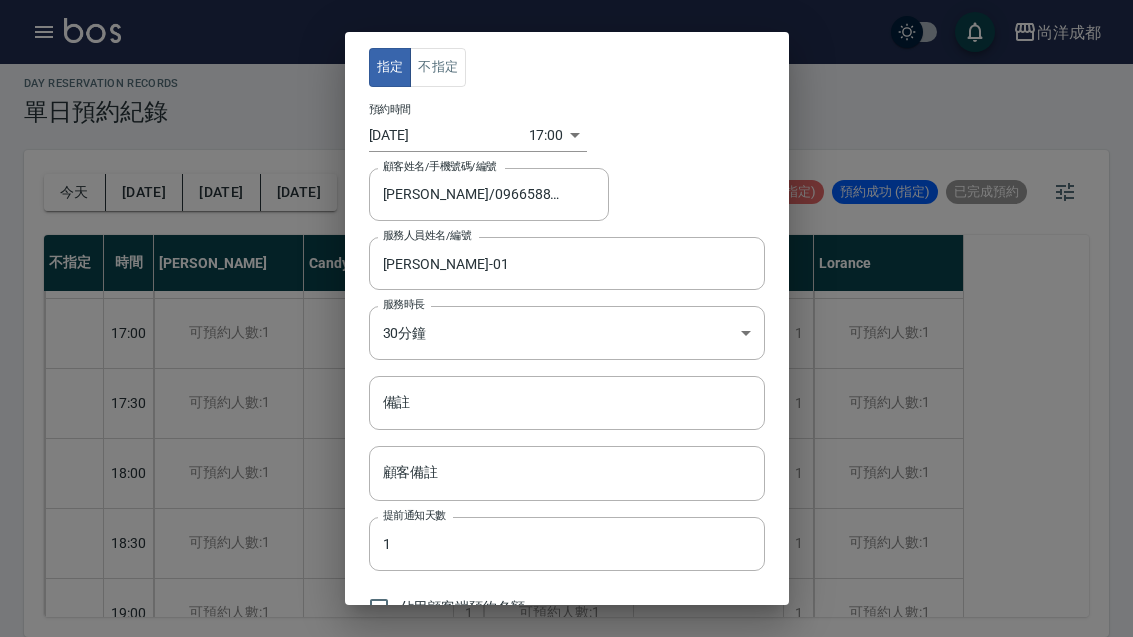 click on "備註" at bounding box center (567, 403) 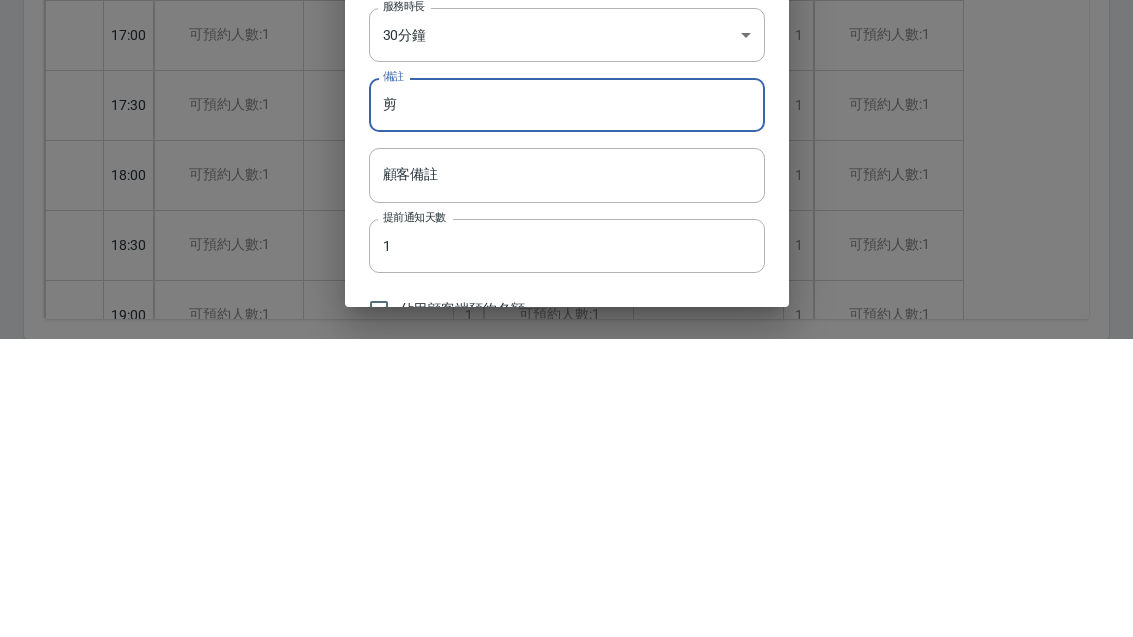 type on "剪" 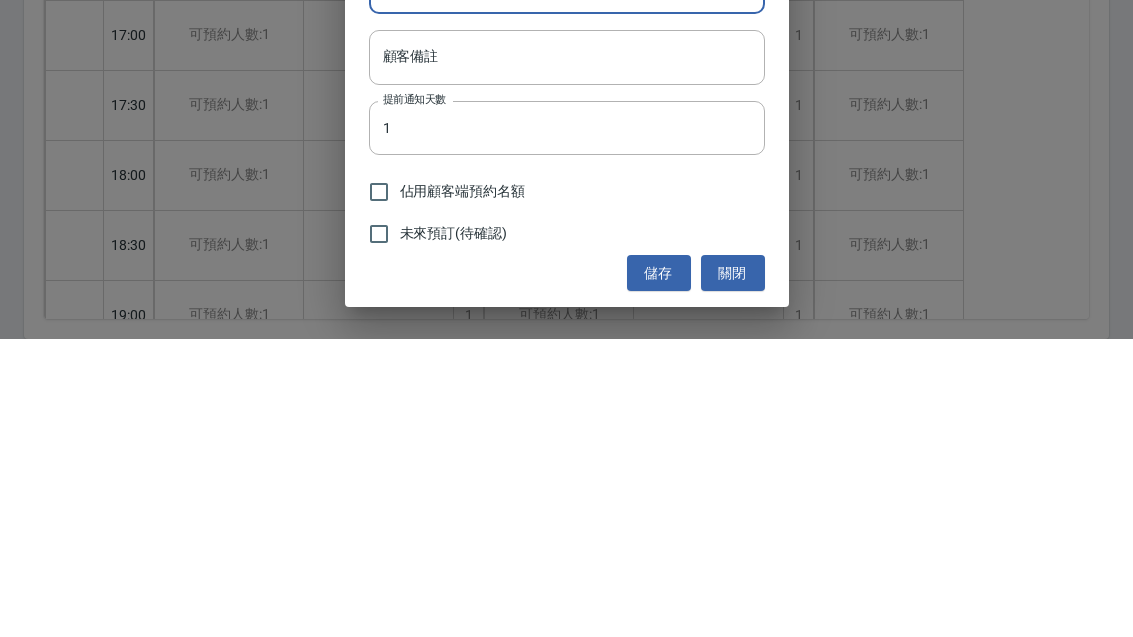 scroll, scrollTop: 117, scrollLeft: 0, axis: vertical 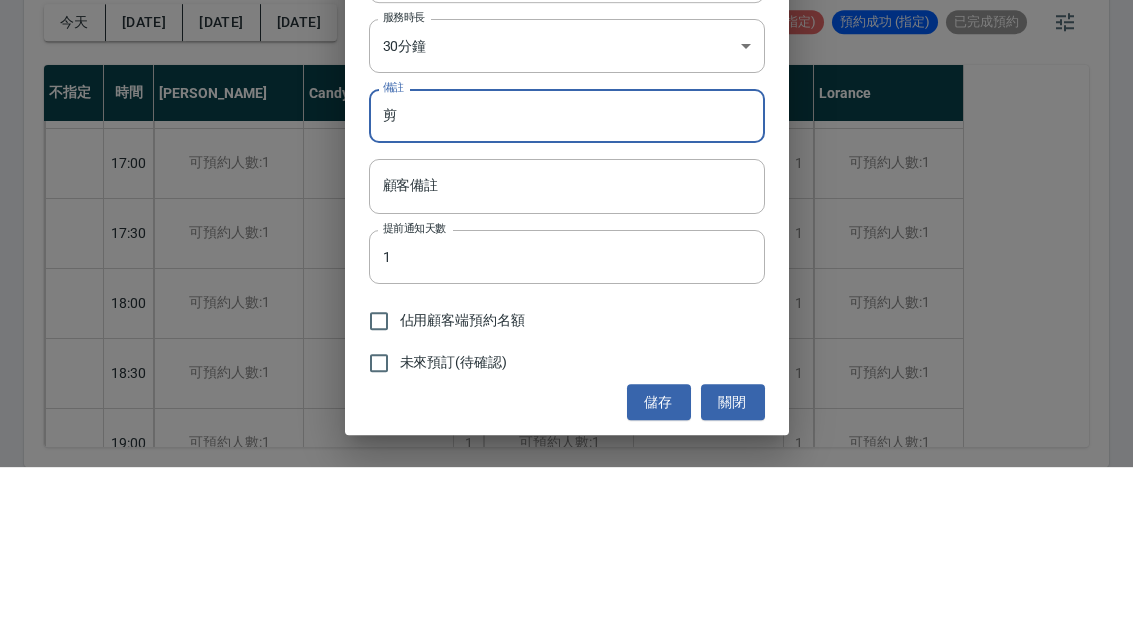 click on "儲存" at bounding box center [659, 572] 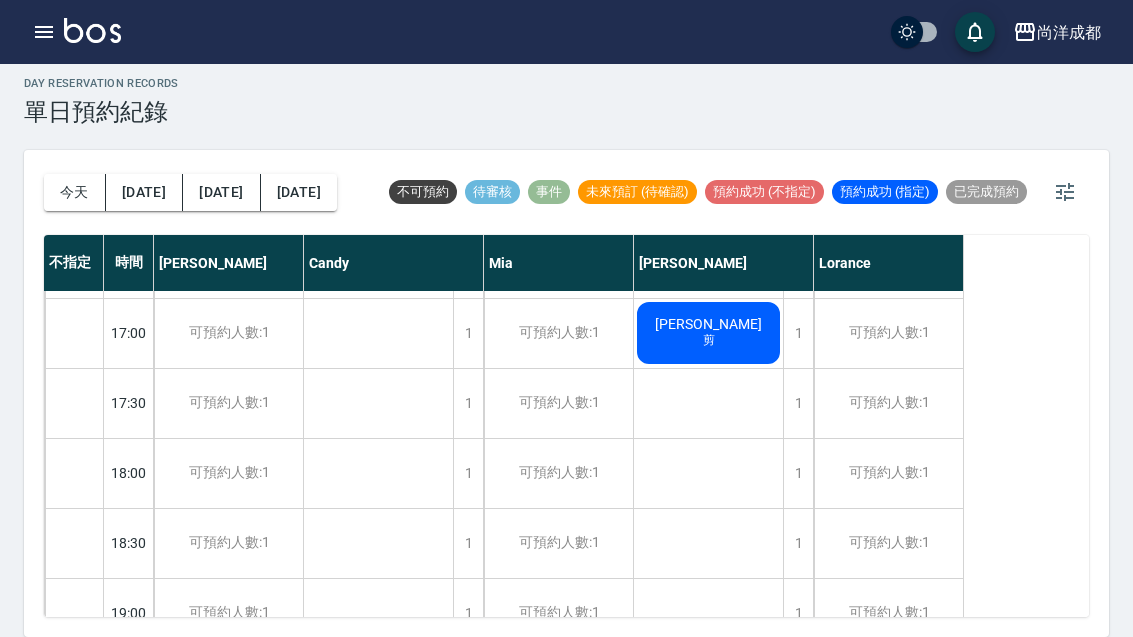 click on "[DATE]" at bounding box center (299, 192) 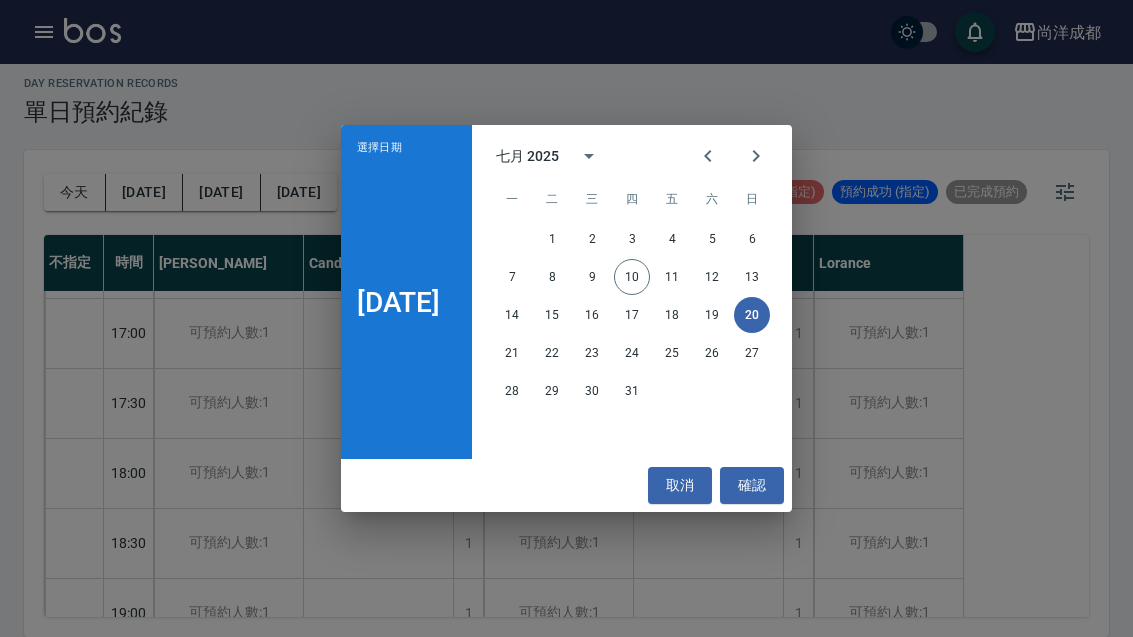 click on "21" at bounding box center (512, 353) 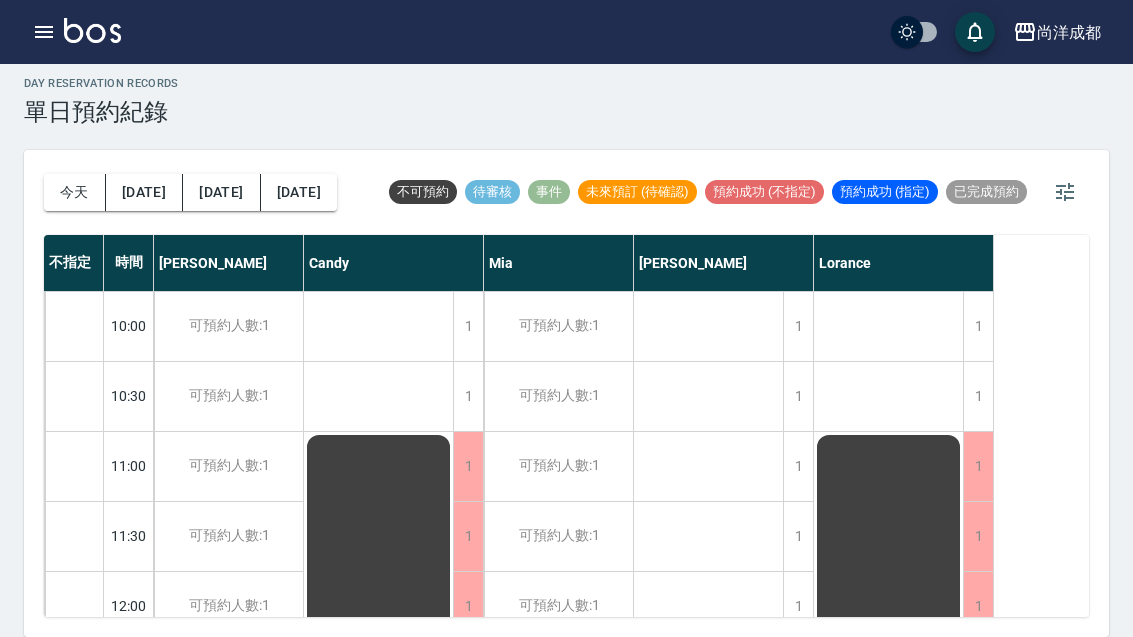 scroll, scrollTop: 0, scrollLeft: 0, axis: both 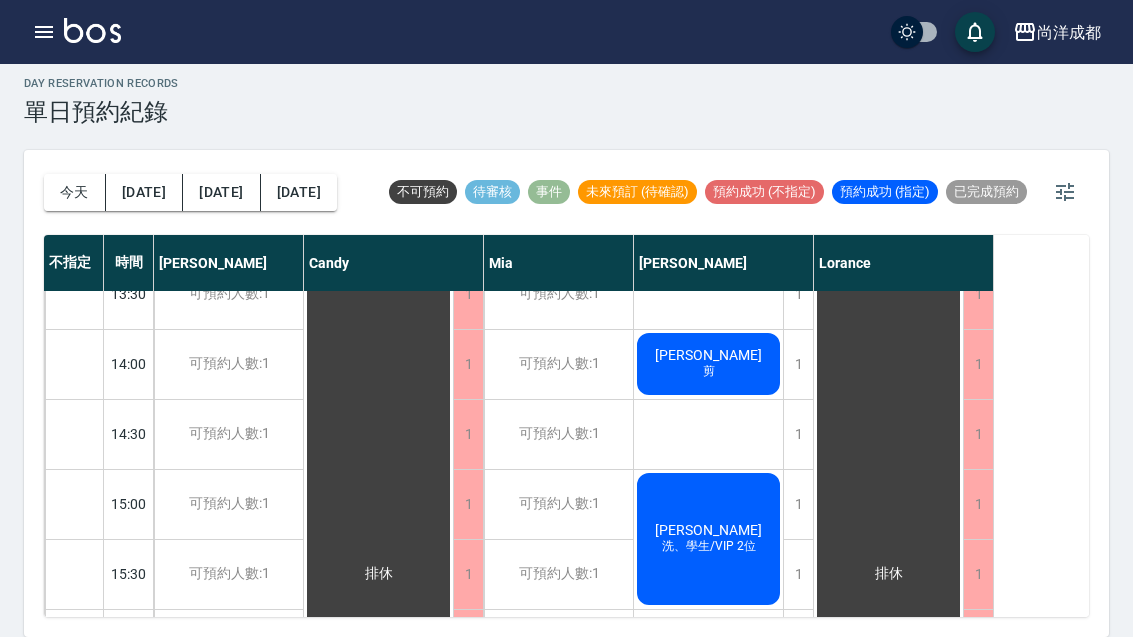 click on "今天" at bounding box center [75, 192] 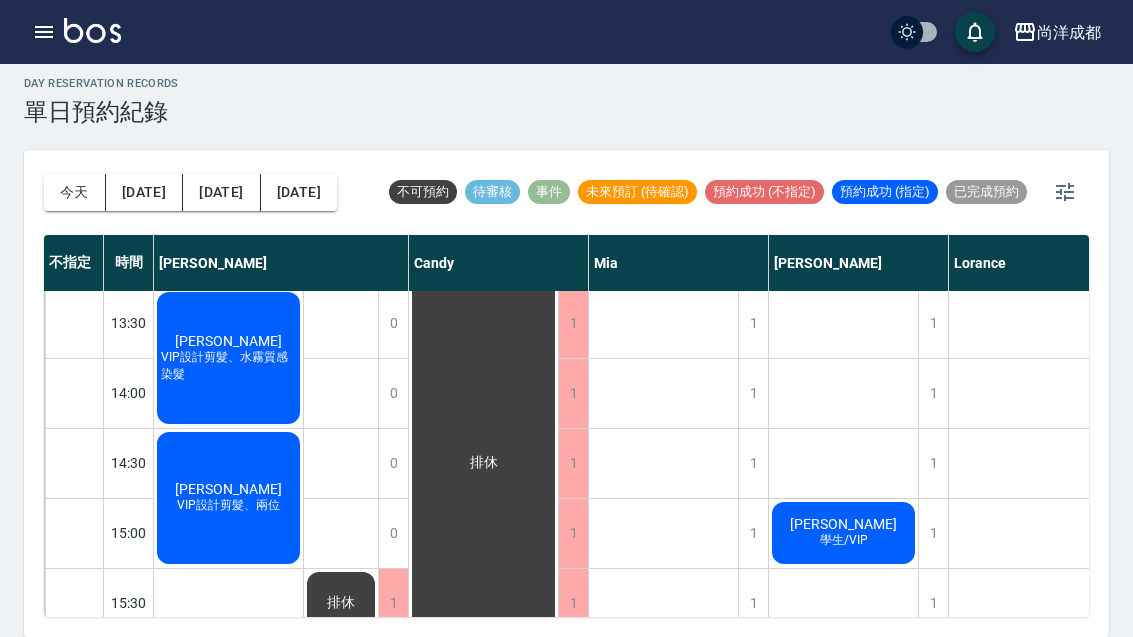 scroll, scrollTop: 495, scrollLeft: 0, axis: vertical 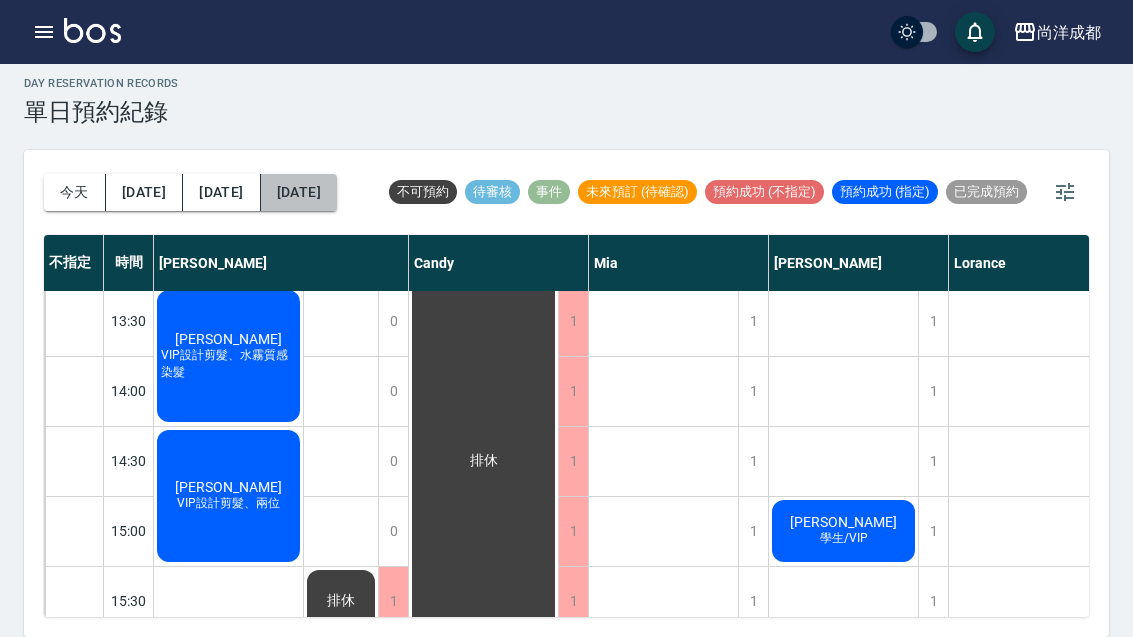 click on "[DATE]" at bounding box center [299, 192] 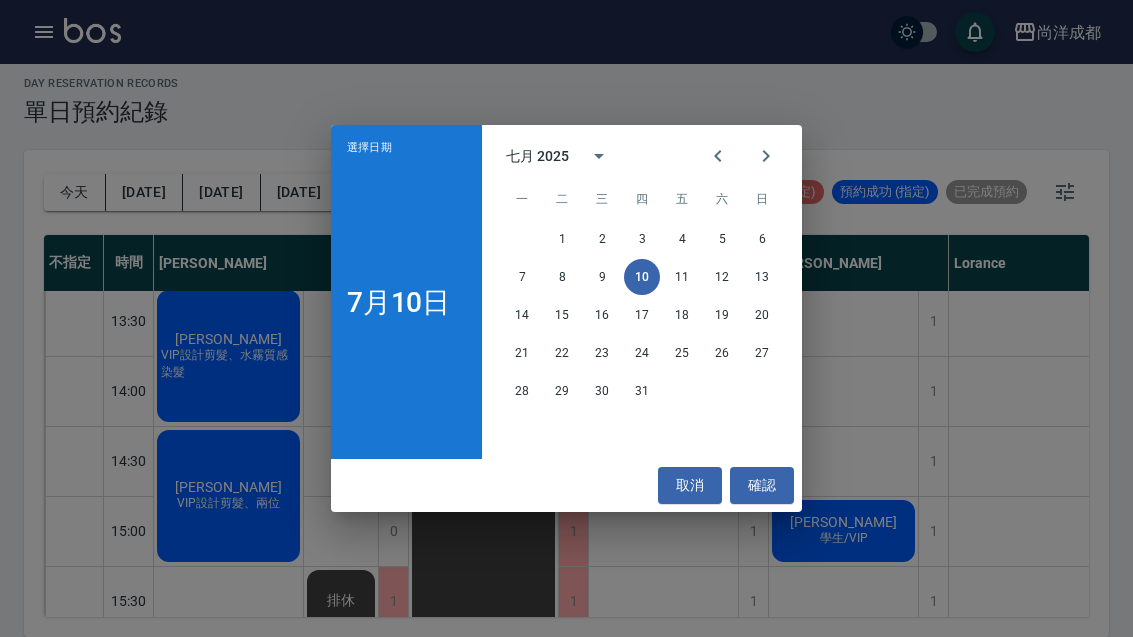 click on "15" at bounding box center (562, 315) 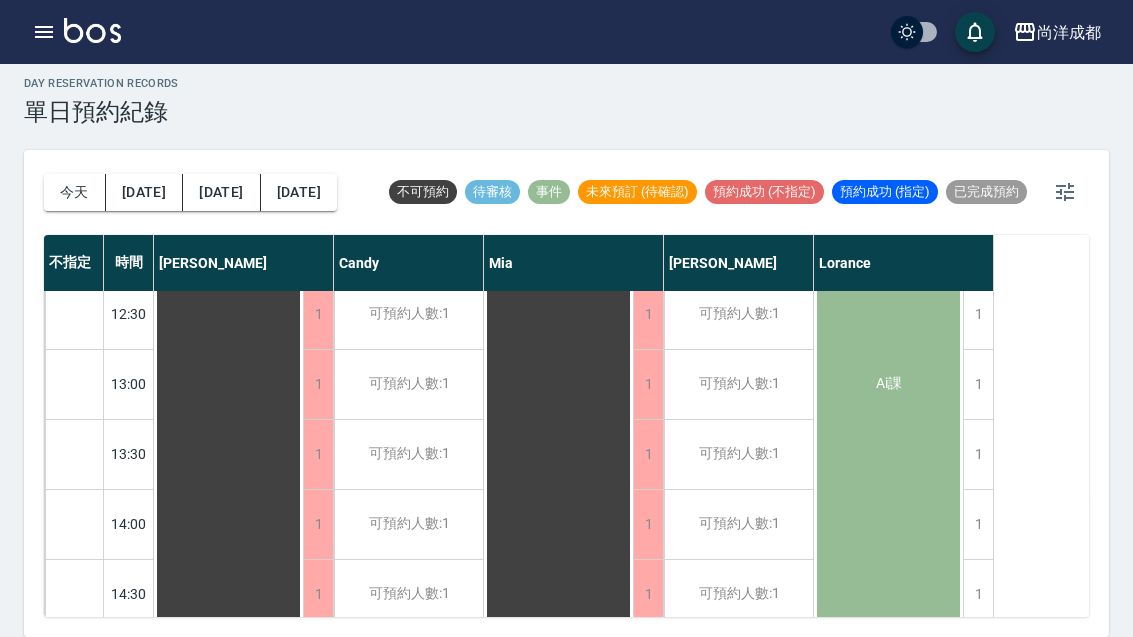 scroll, scrollTop: 358, scrollLeft: 0, axis: vertical 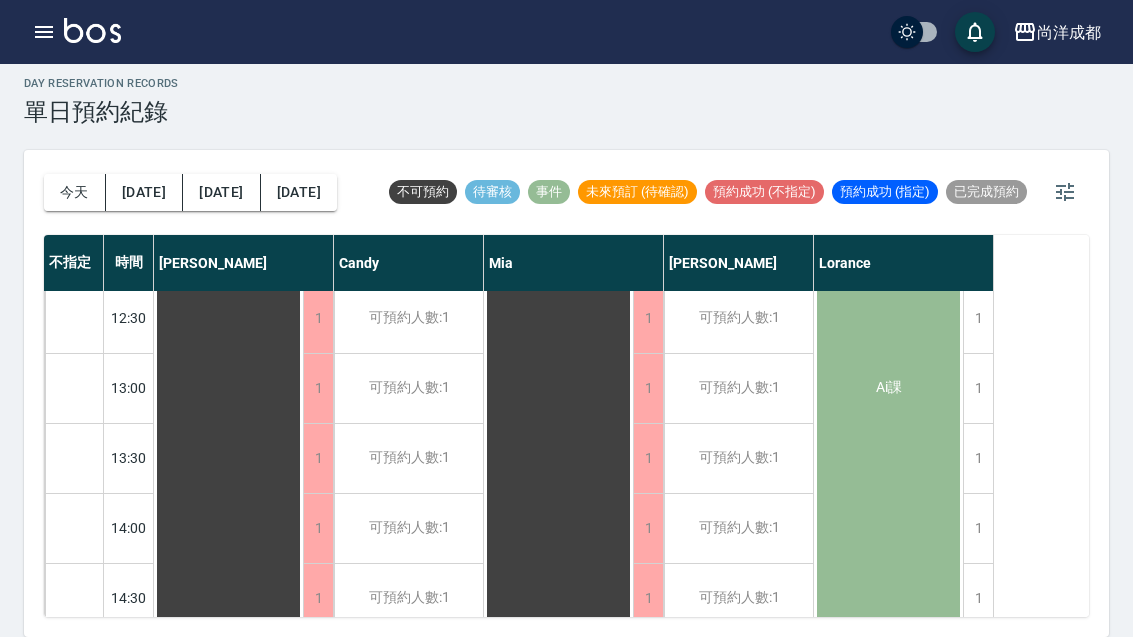 click on "可預約人數:1" at bounding box center (738, 388) 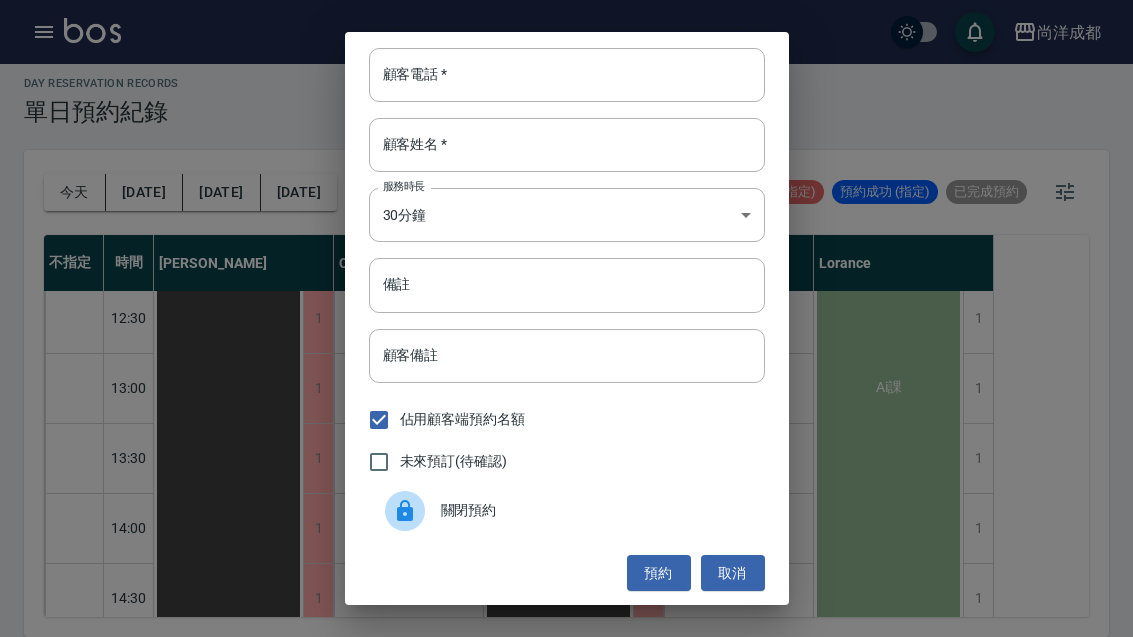 click on "顧客電話   *" at bounding box center (567, 75) 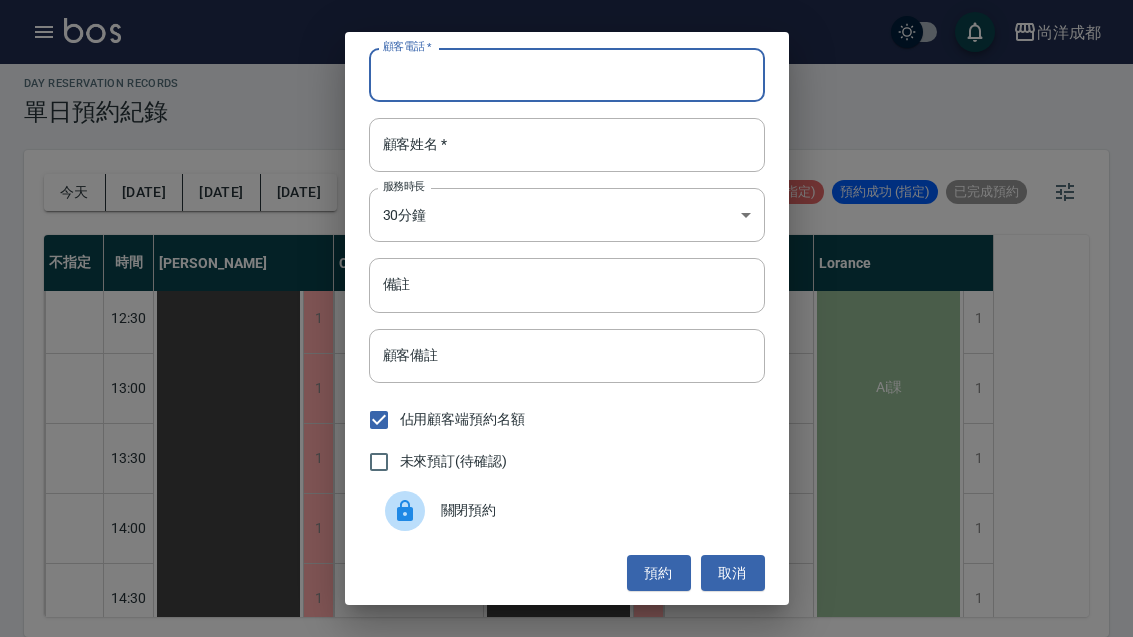 click on "顧客電話   *" at bounding box center (567, 75) 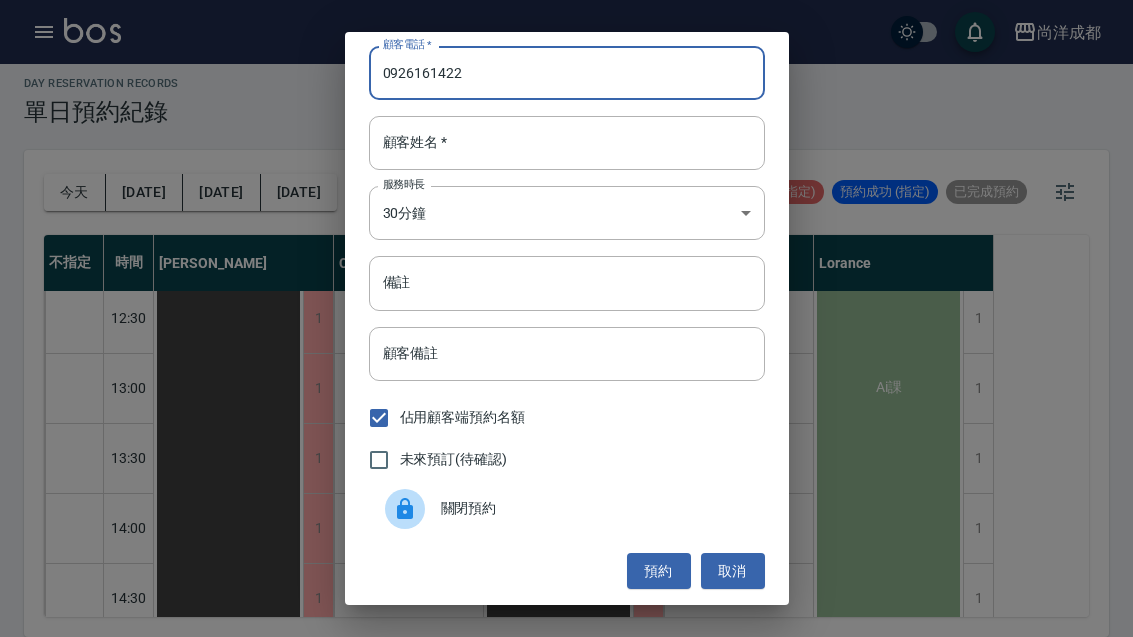 scroll, scrollTop: 2, scrollLeft: 0, axis: vertical 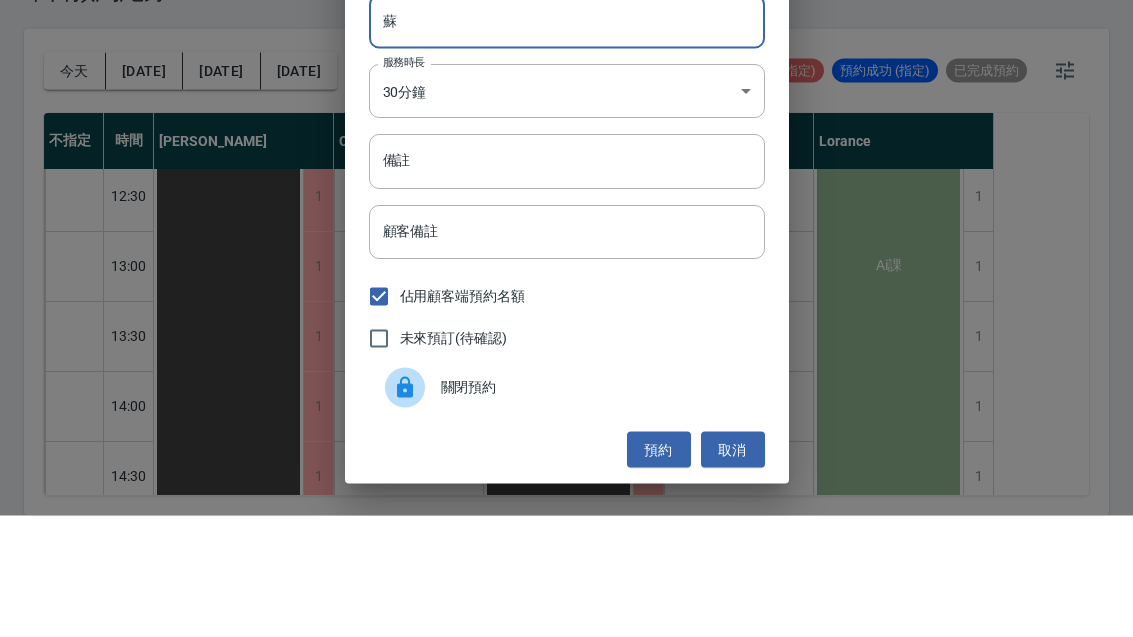 type on "蘇" 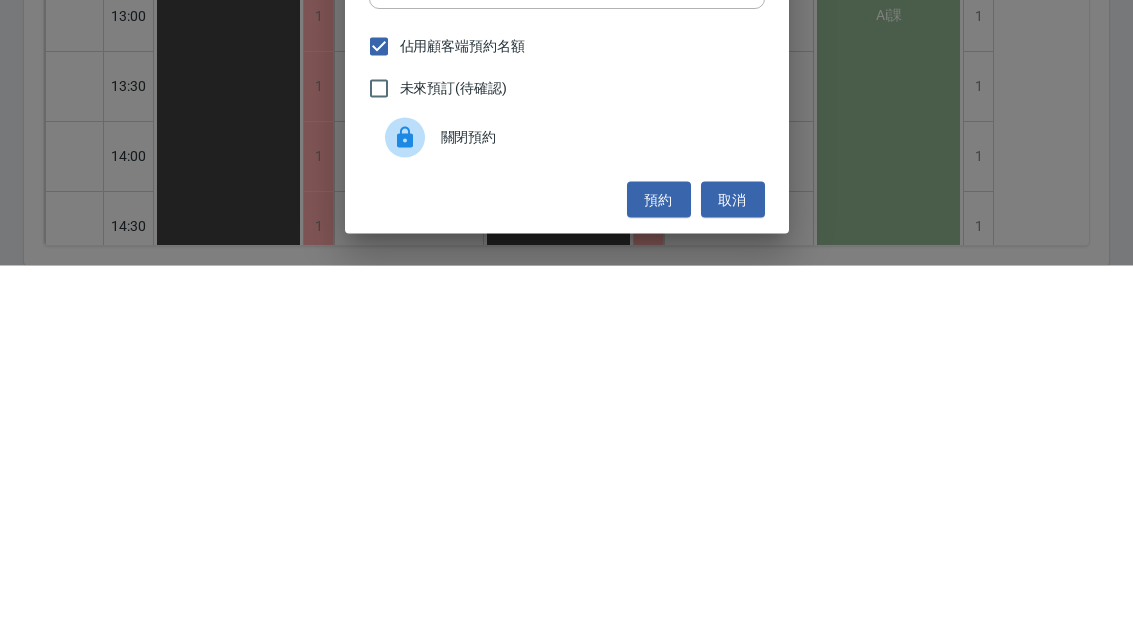 type on "剪" 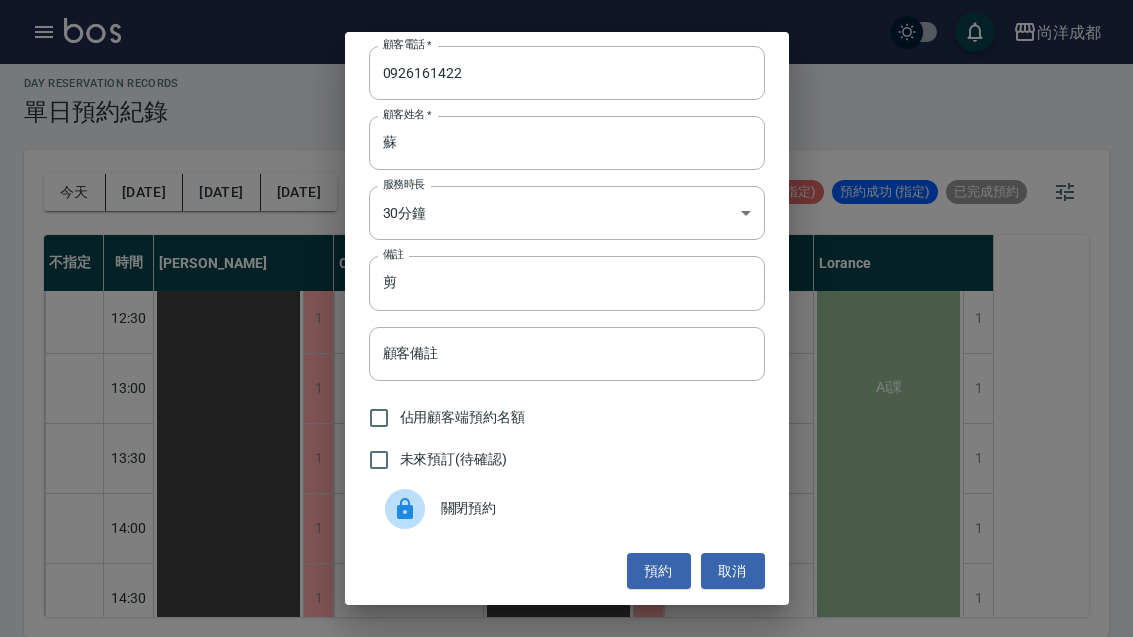 click on "預約" at bounding box center (659, 571) 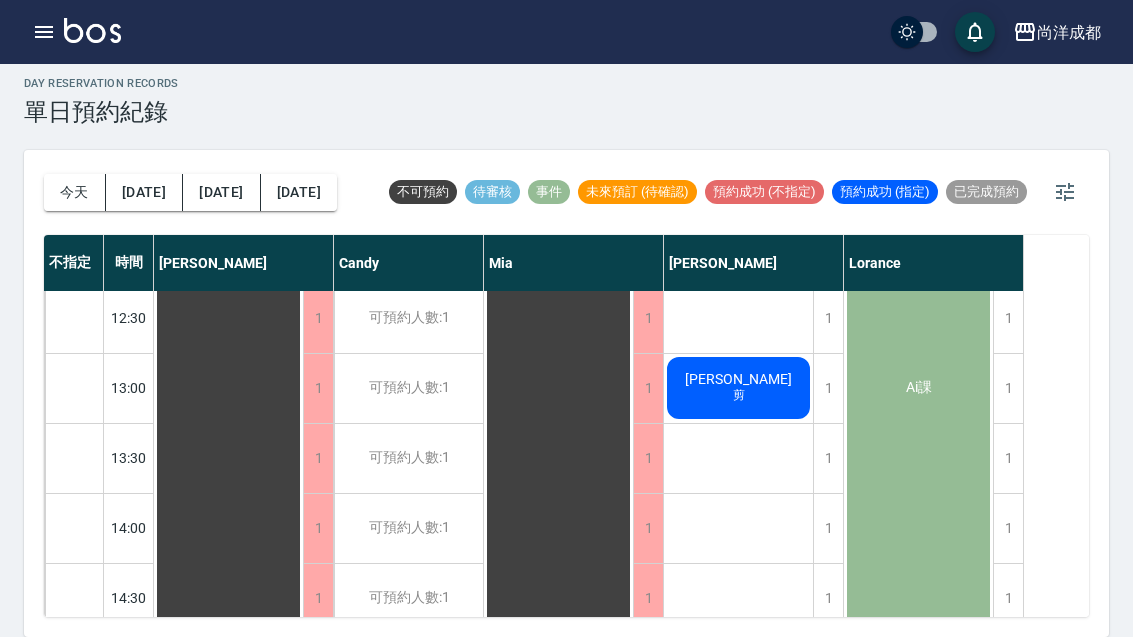 click on "今天" at bounding box center [75, 192] 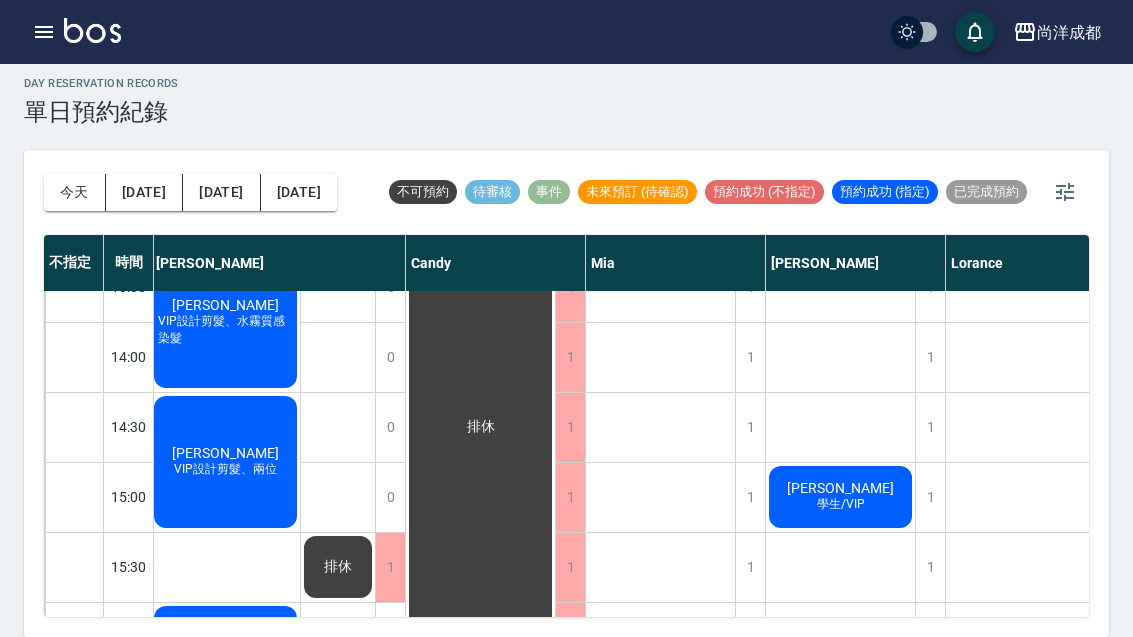 scroll, scrollTop: 527, scrollLeft: 3, axis: both 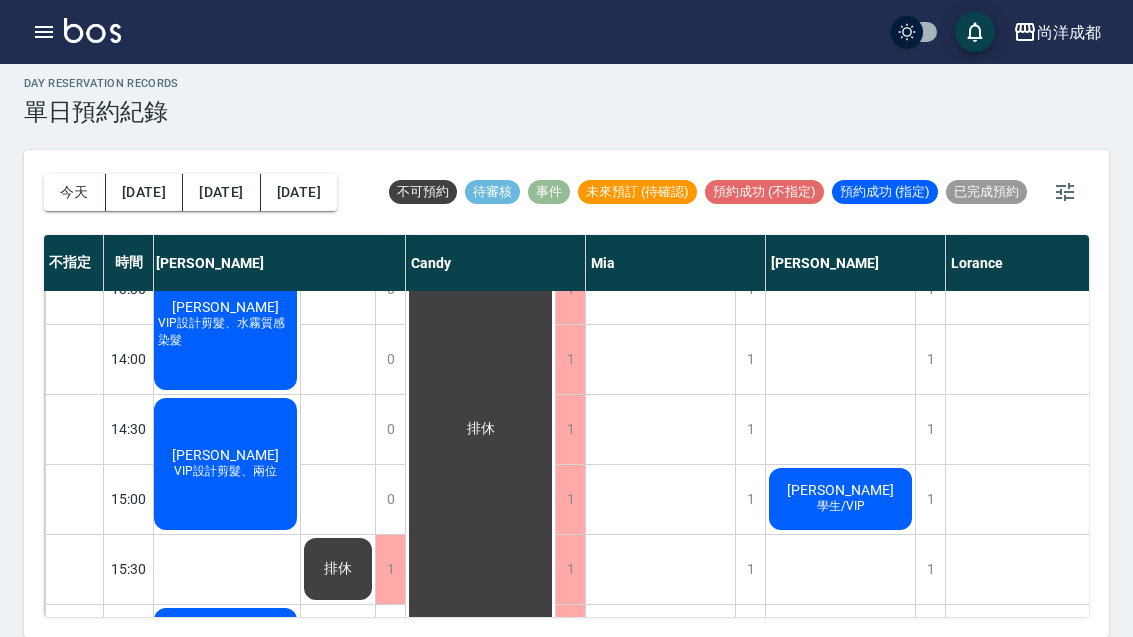 click on "[PERSON_NAME]VIP設計剪髮、兩位" at bounding box center (225, 324) 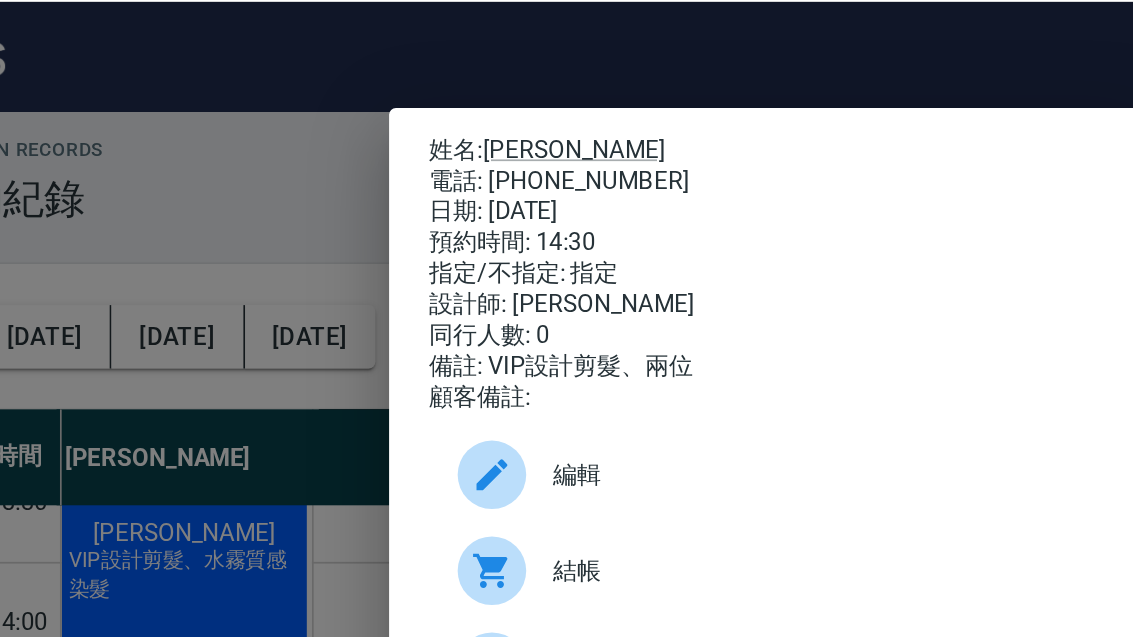 scroll, scrollTop: 0, scrollLeft: 0, axis: both 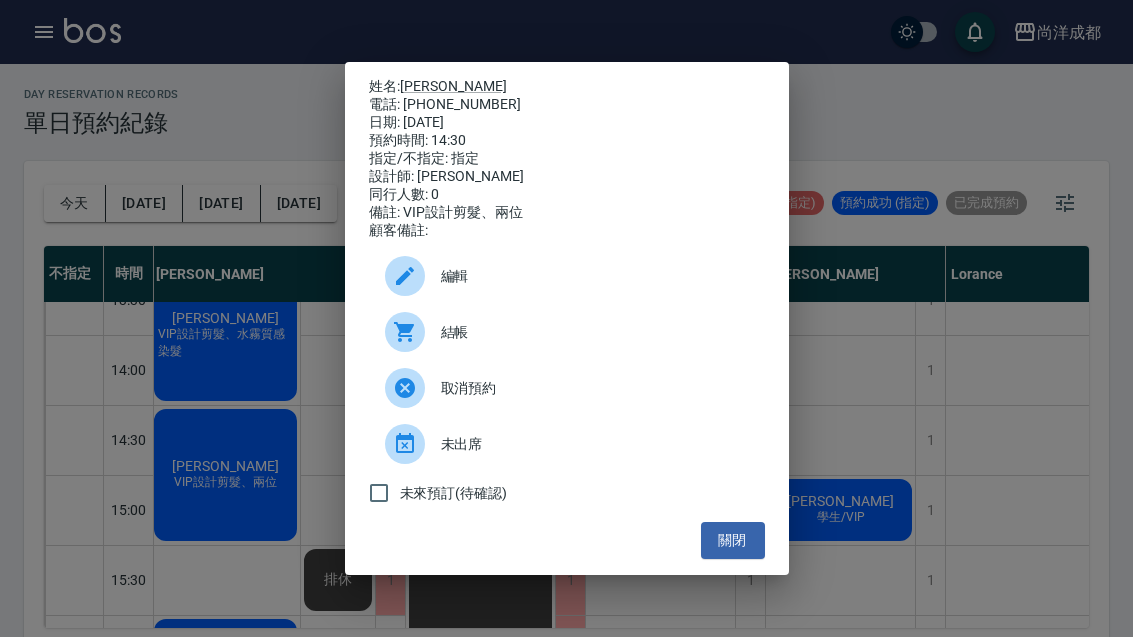 click on "關閉" at bounding box center (733, 540) 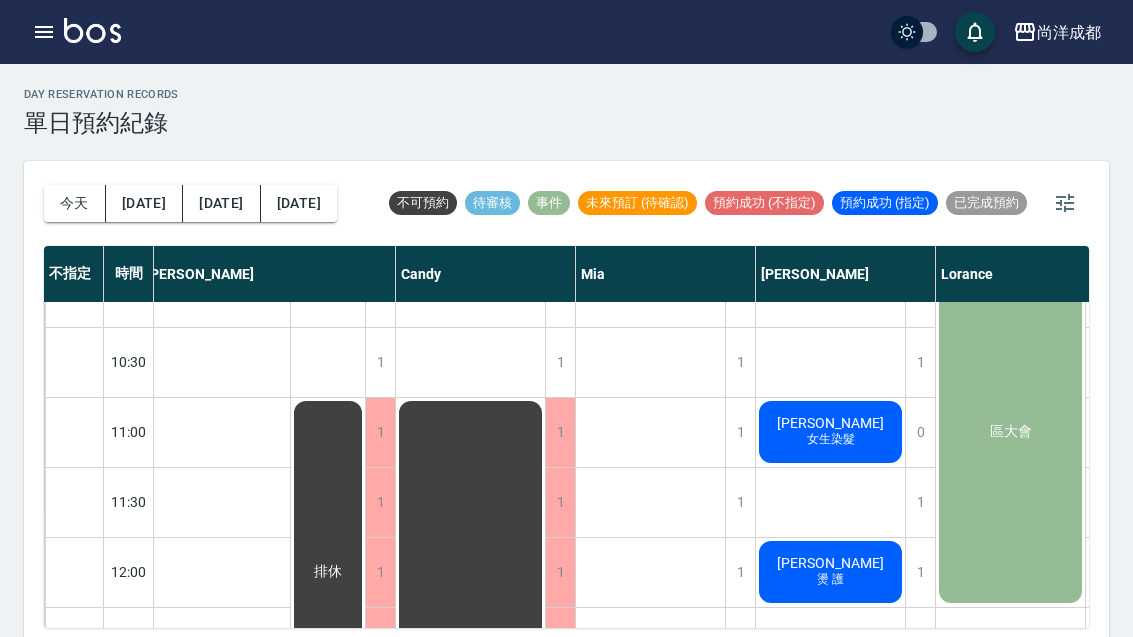 scroll, scrollTop: 44, scrollLeft: 13, axis: both 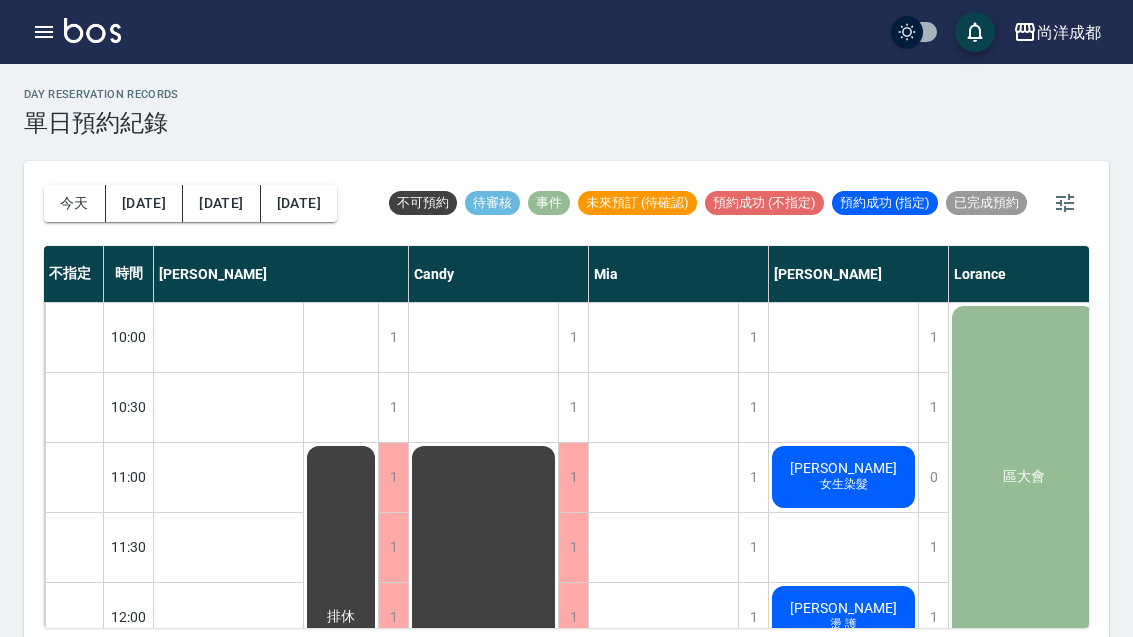 click on "今天" at bounding box center (75, 203) 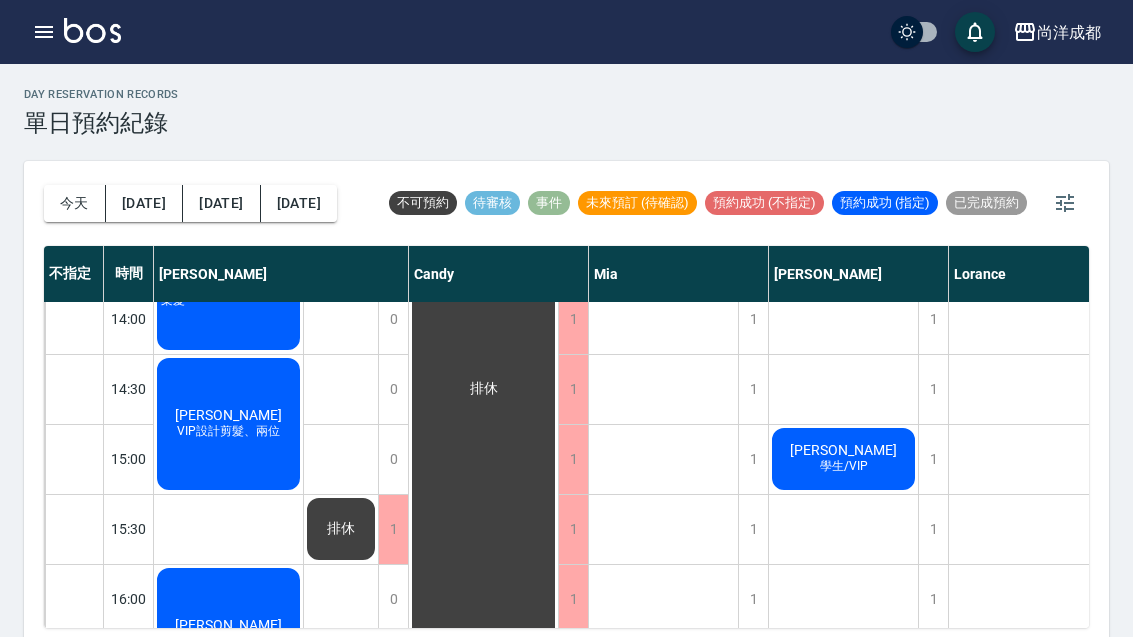 scroll, scrollTop: 579, scrollLeft: 0, axis: vertical 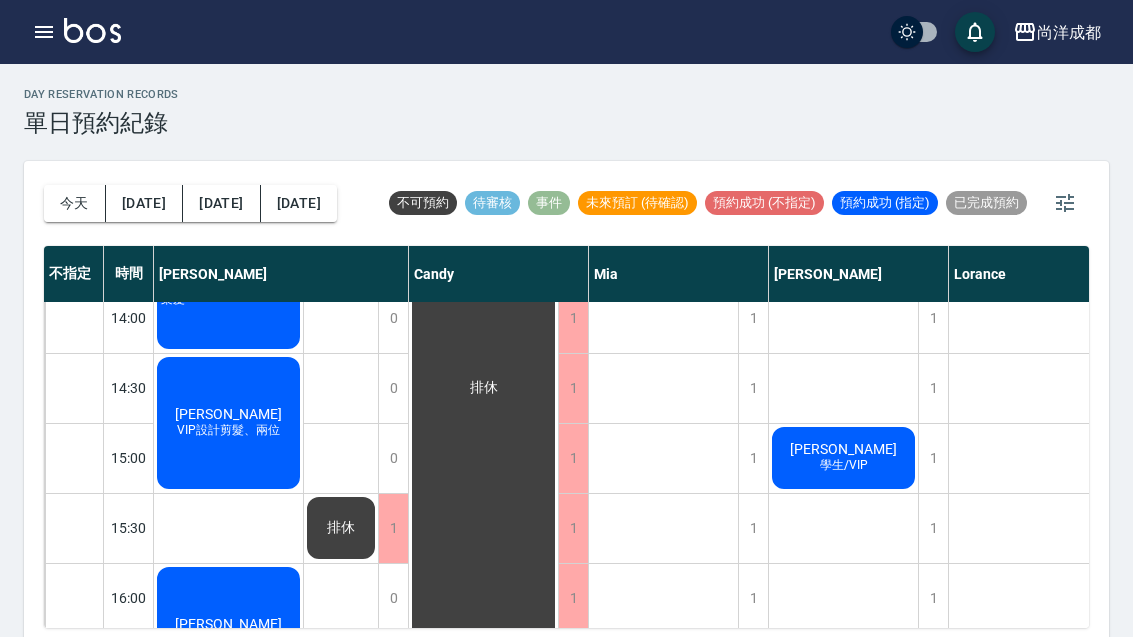 click on "學生/VIP" at bounding box center [228, 291] 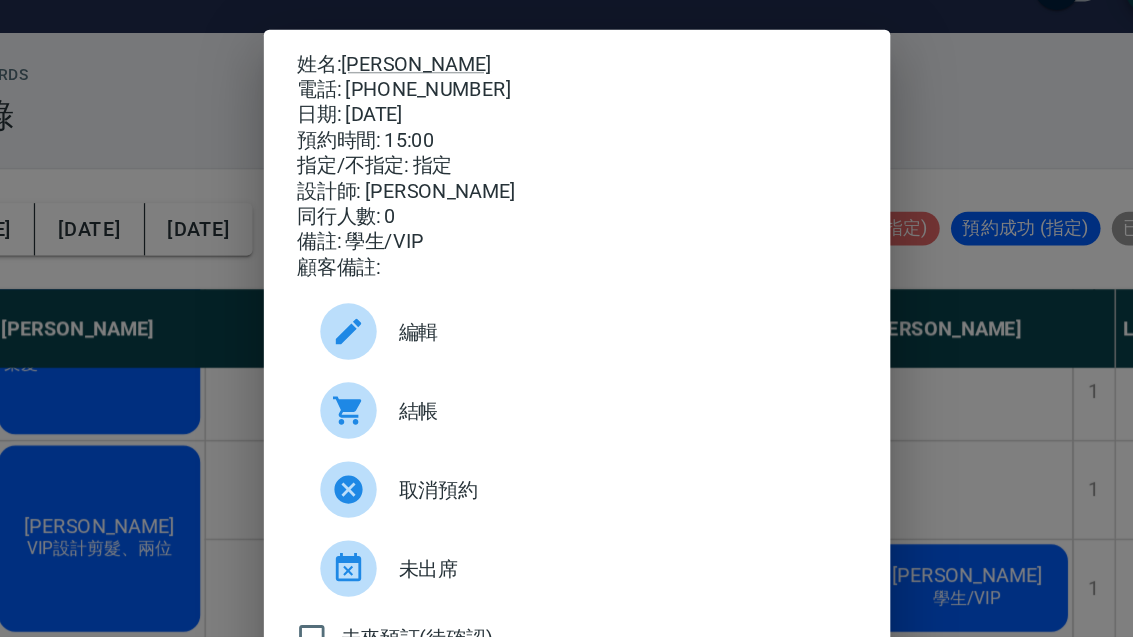 click on "姓名:  [PERSON_NAME] 電話: [PHONE_NUMBER] 日期: [DATE] 預約時間: 15:00 指定/不指定: 指定 設計師: [PERSON_NAME] 同行人數: 0 備註: 學生/VIP 顧客備註:  編輯 結帳 取消預約 未出席 未來預訂(待確認) 關閉" at bounding box center (566, 318) 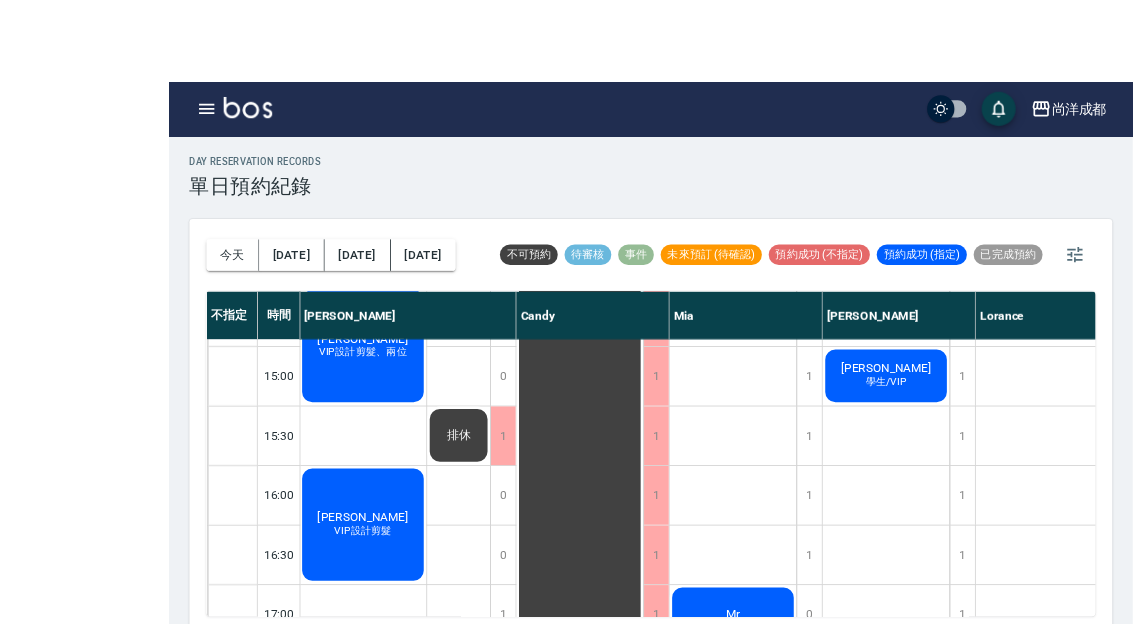 scroll, scrollTop: 682, scrollLeft: 0, axis: vertical 